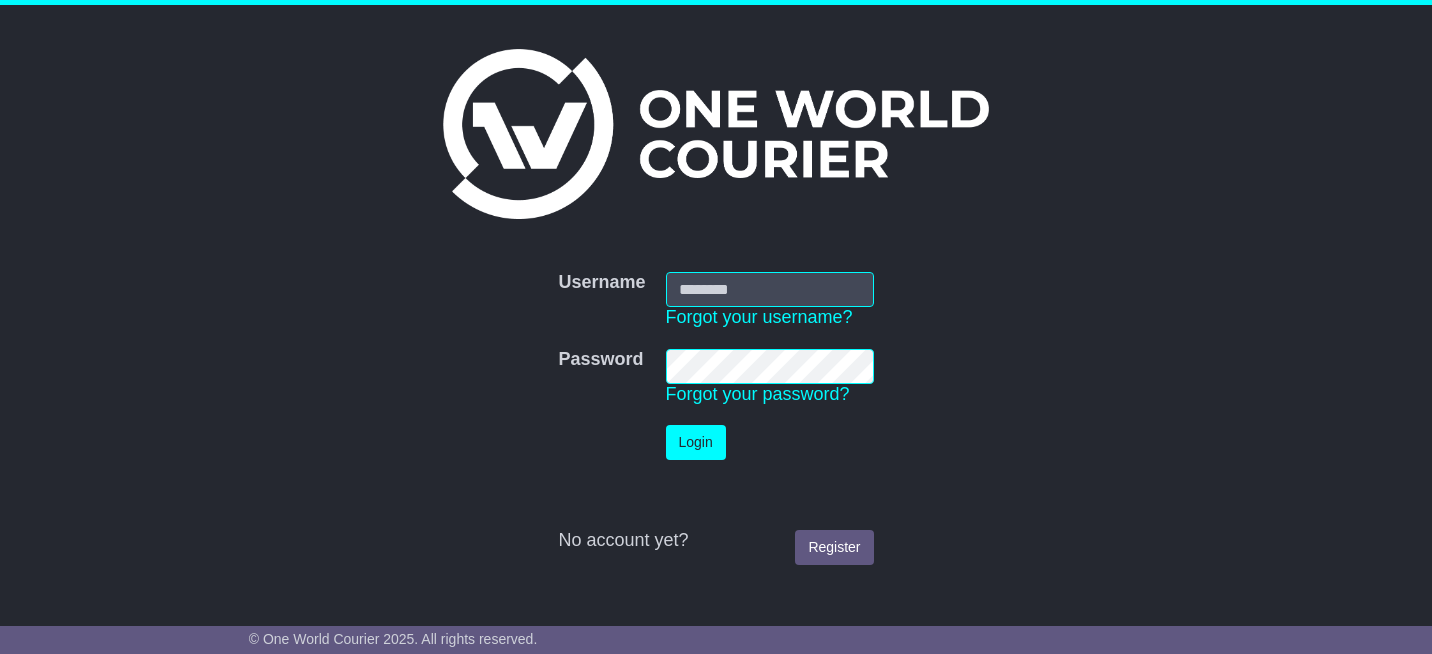 scroll, scrollTop: 0, scrollLeft: 0, axis: both 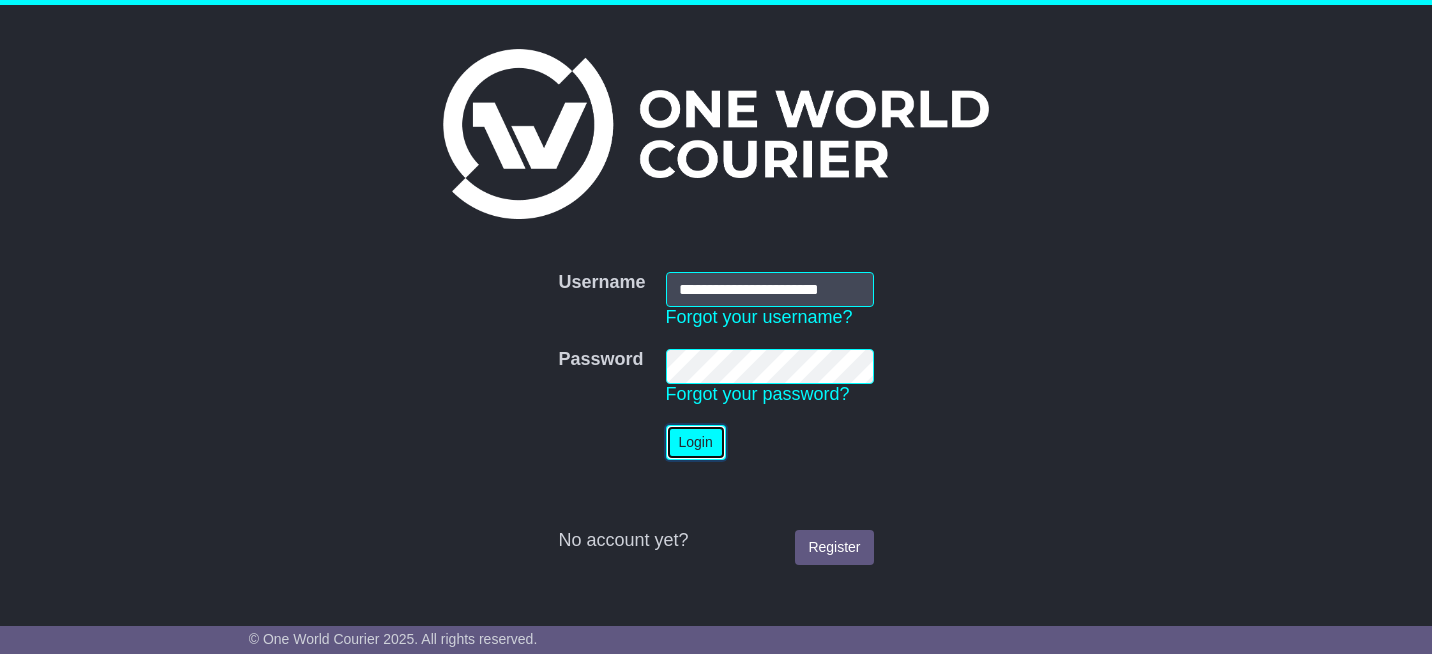 click on "Login" at bounding box center (696, 442) 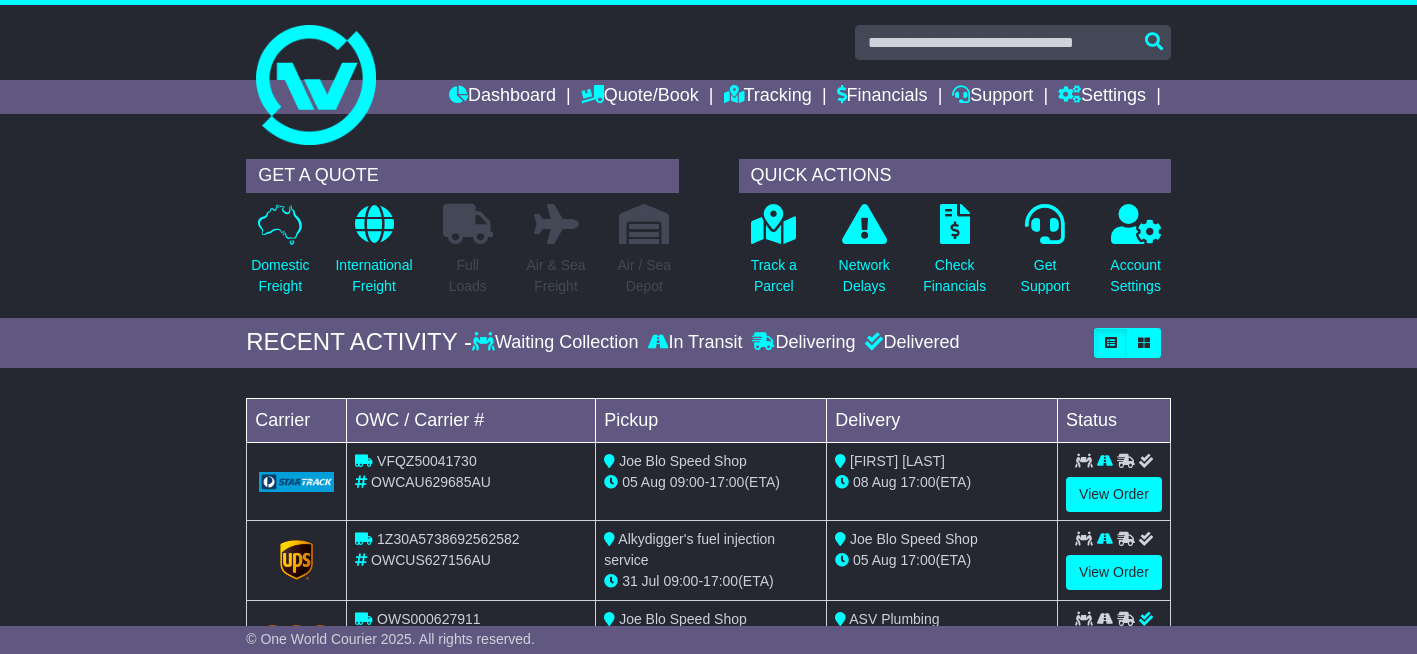 scroll, scrollTop: 0, scrollLeft: 0, axis: both 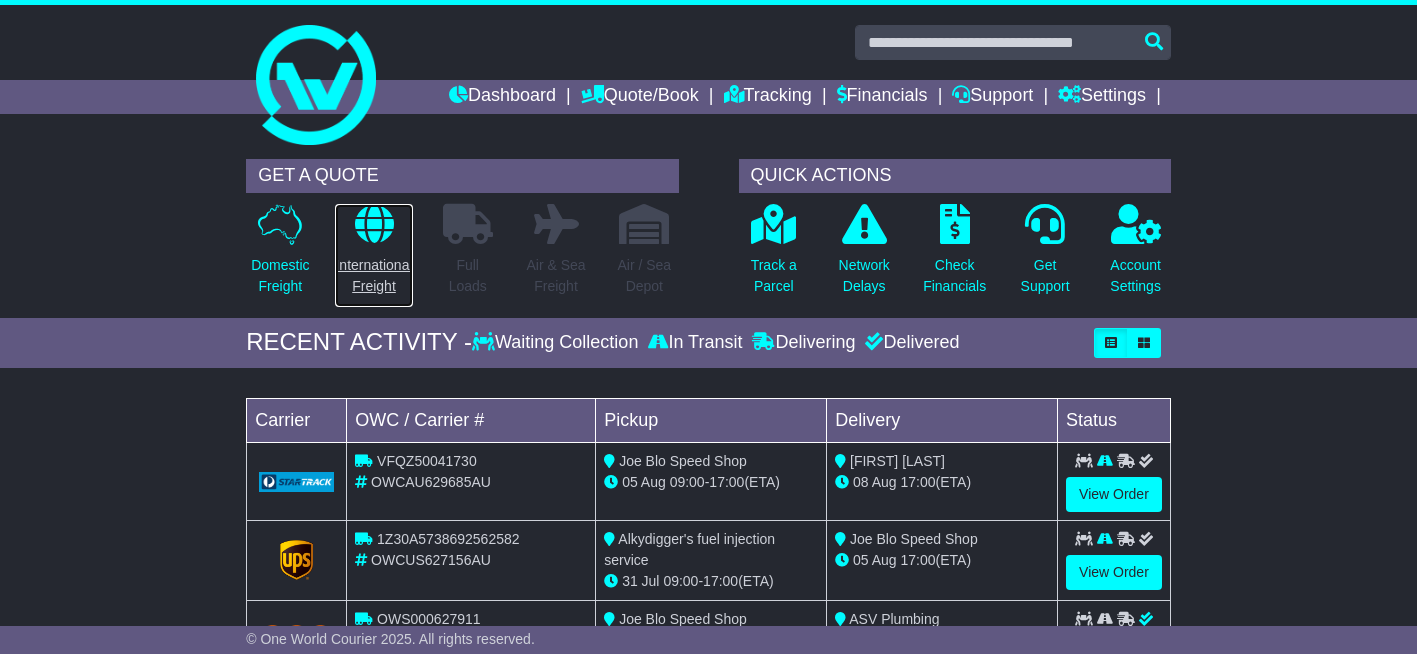 click at bounding box center [374, 224] 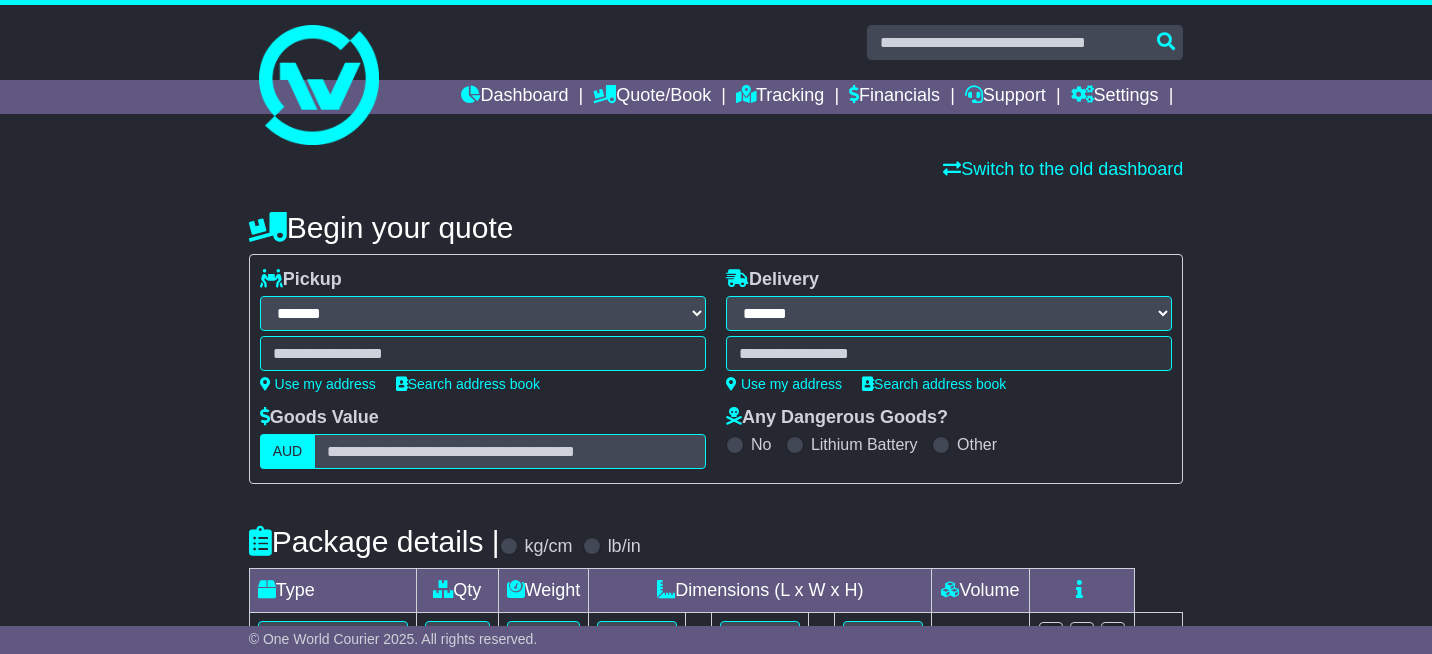 select on "**" 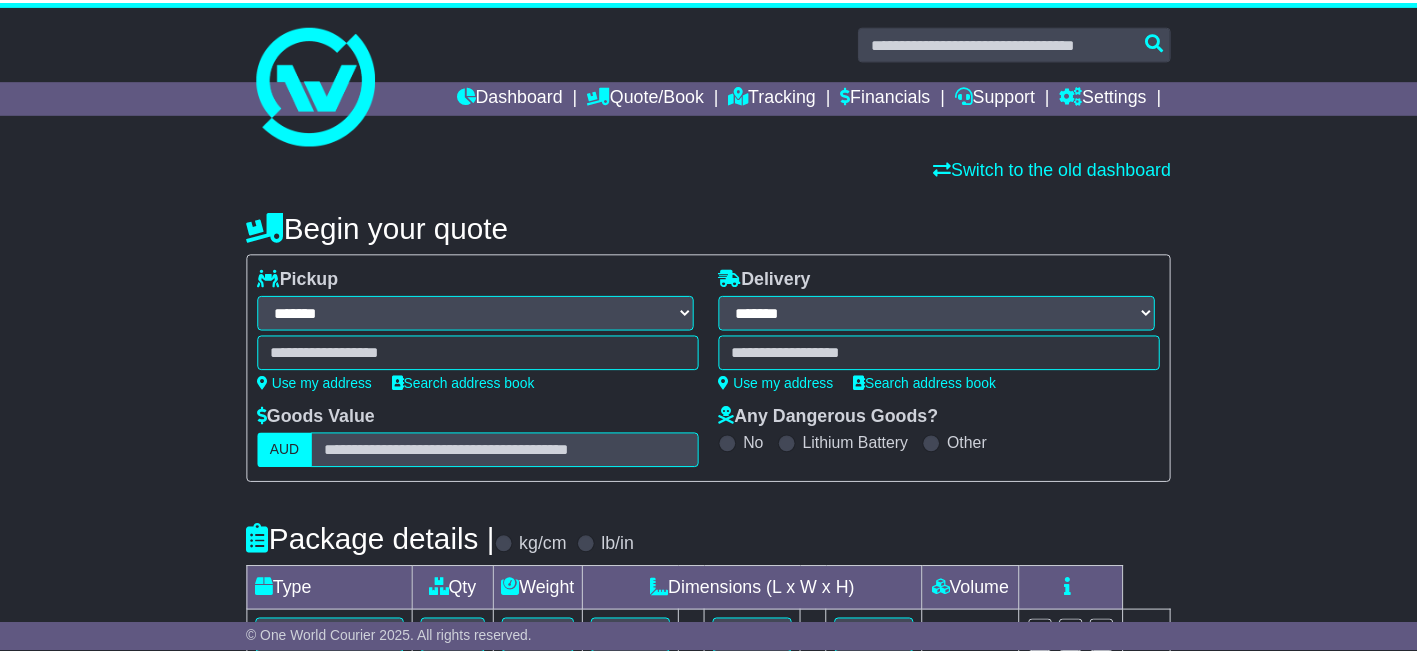 scroll, scrollTop: 0, scrollLeft: 0, axis: both 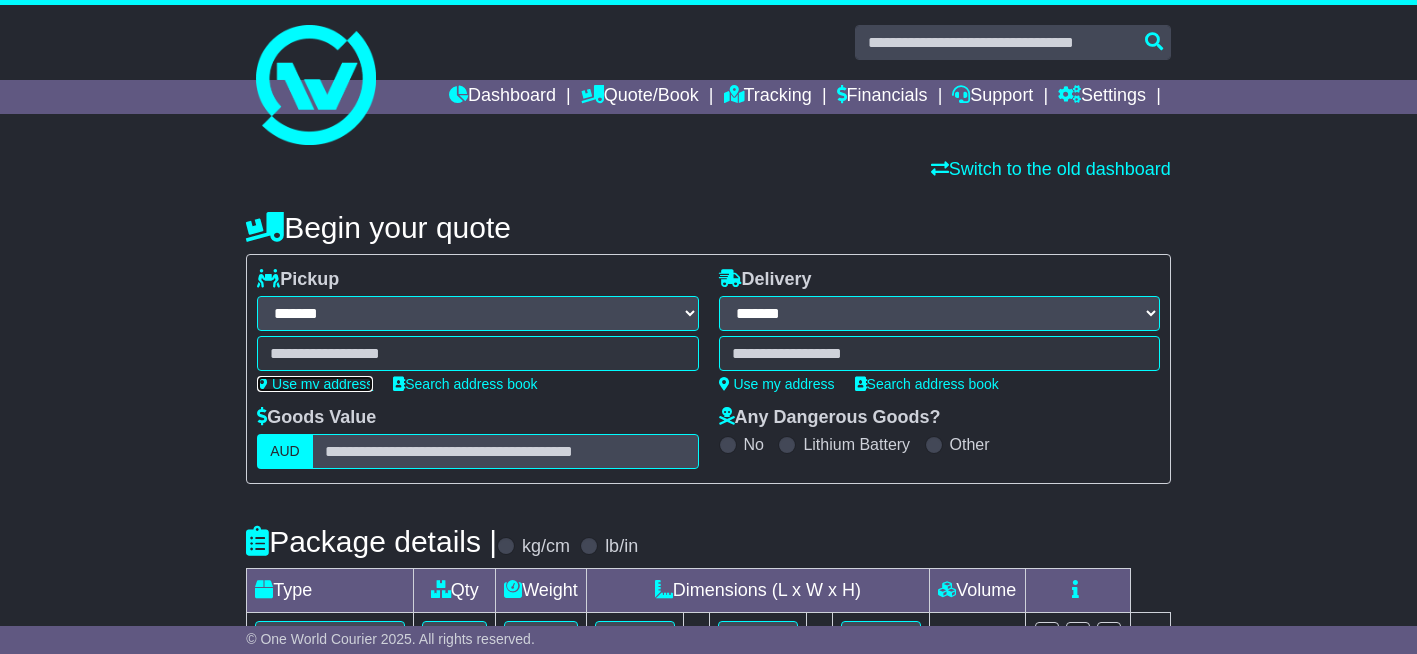 click on "Use my address" at bounding box center (315, 384) 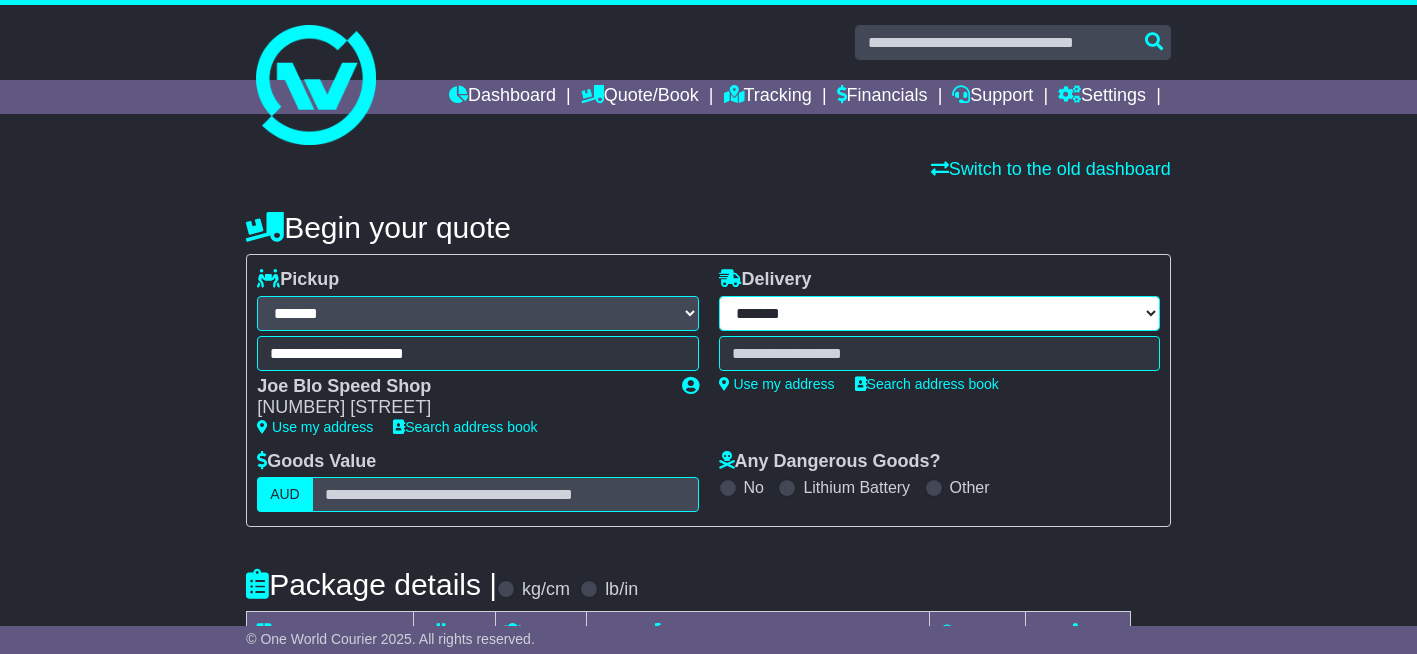 click on "**********" at bounding box center (939, 313) 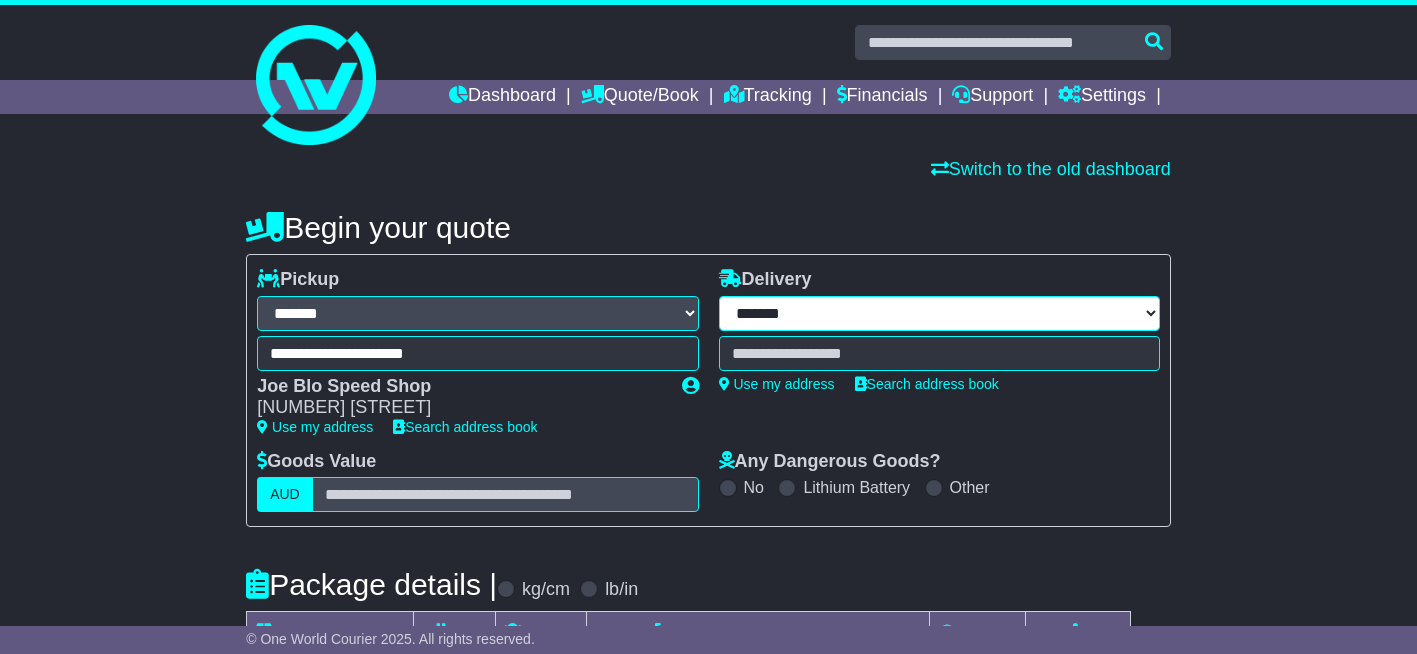 select on "***" 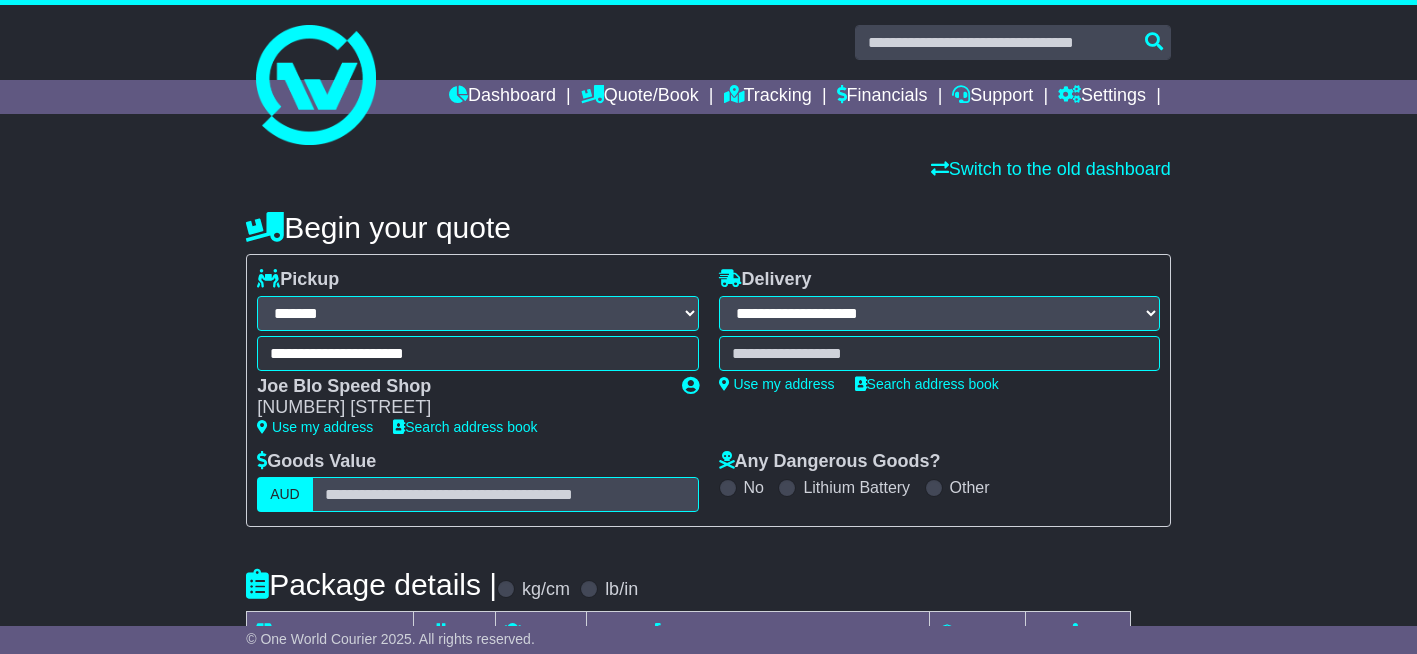click on "**********" at bounding box center [939, 313] 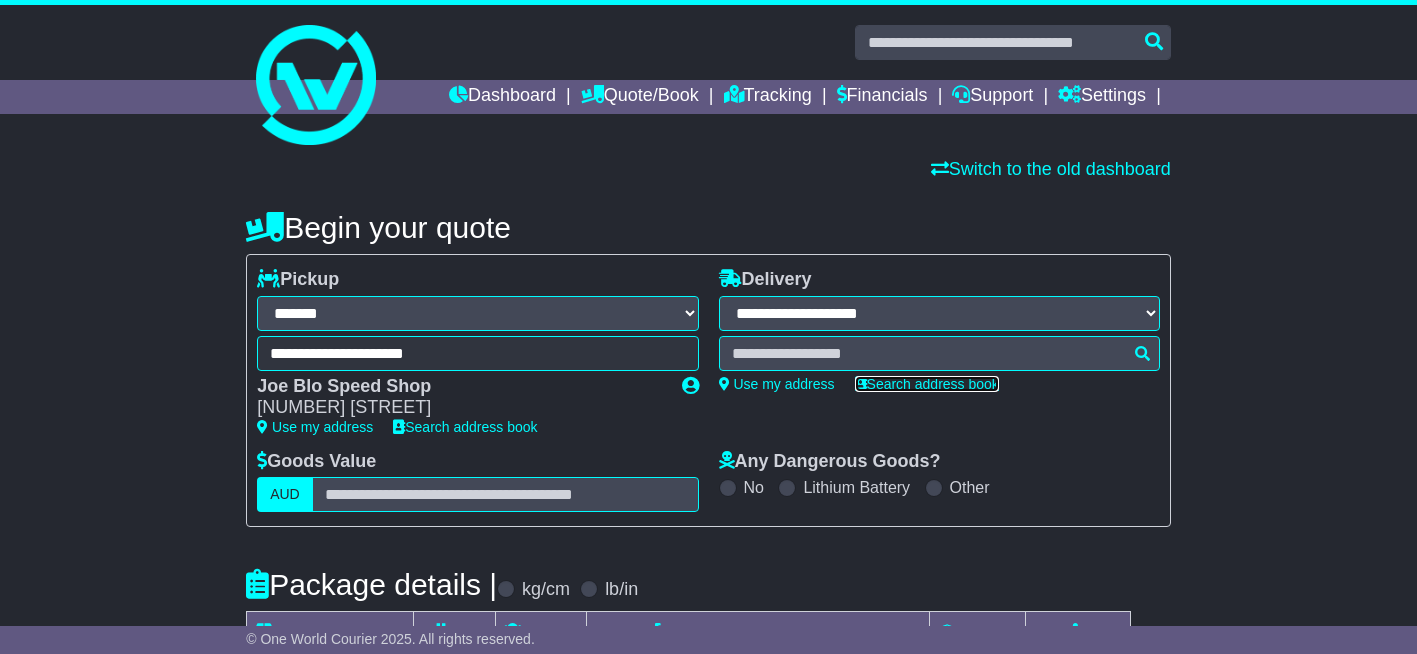 click on "Search address book" at bounding box center (927, 384) 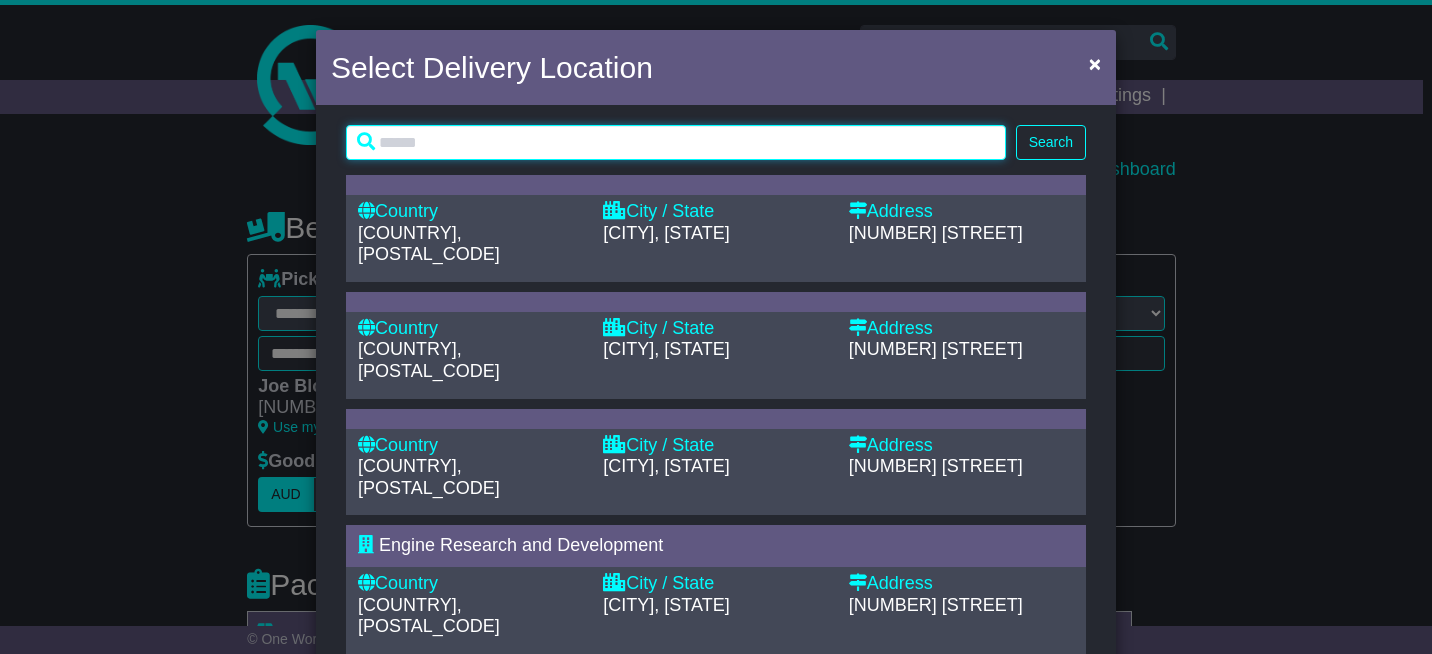click at bounding box center [676, 142] 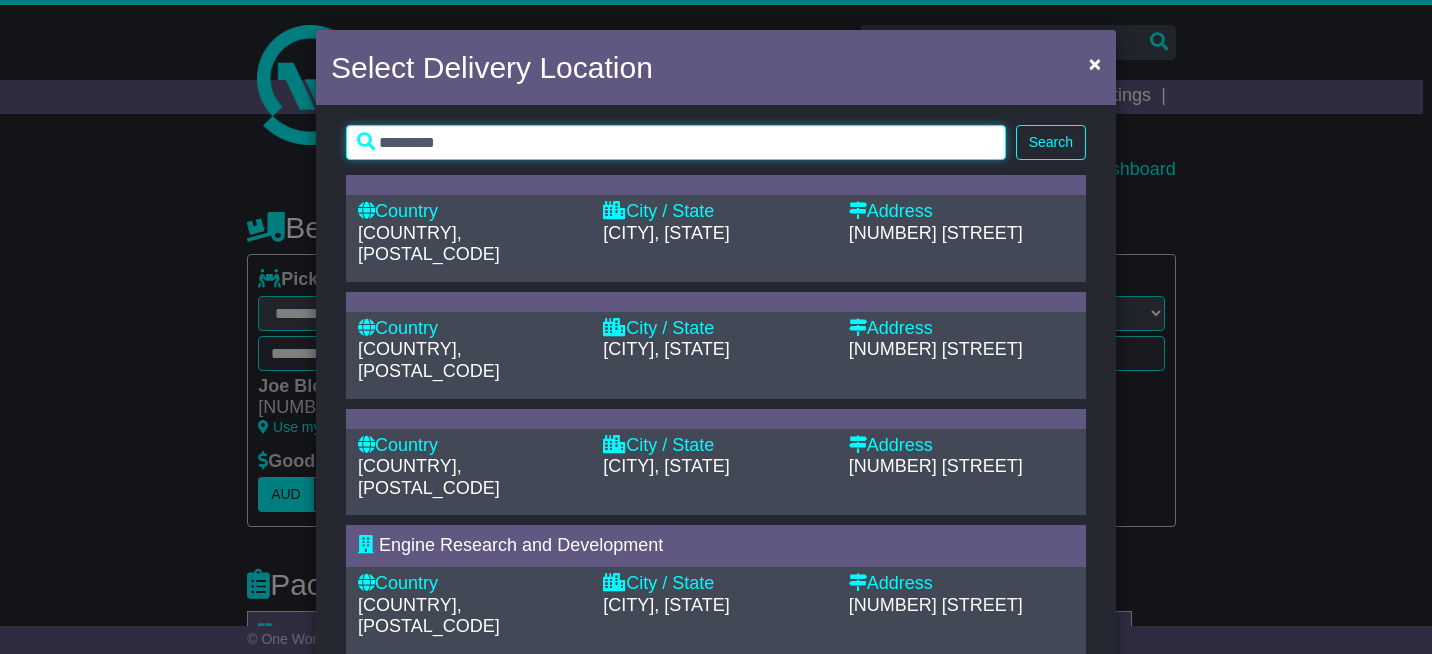 type on "*********" 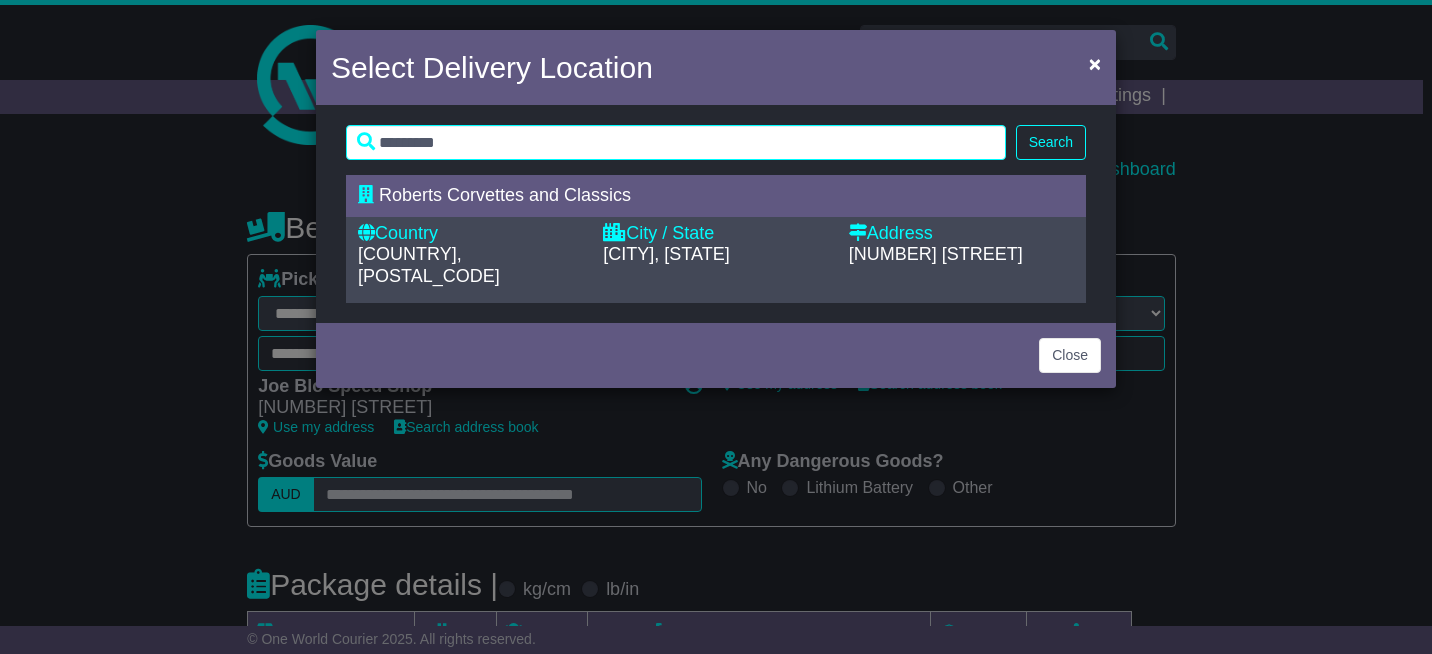 click on "Roberts Corvettes and Classics" at bounding box center (505, 195) 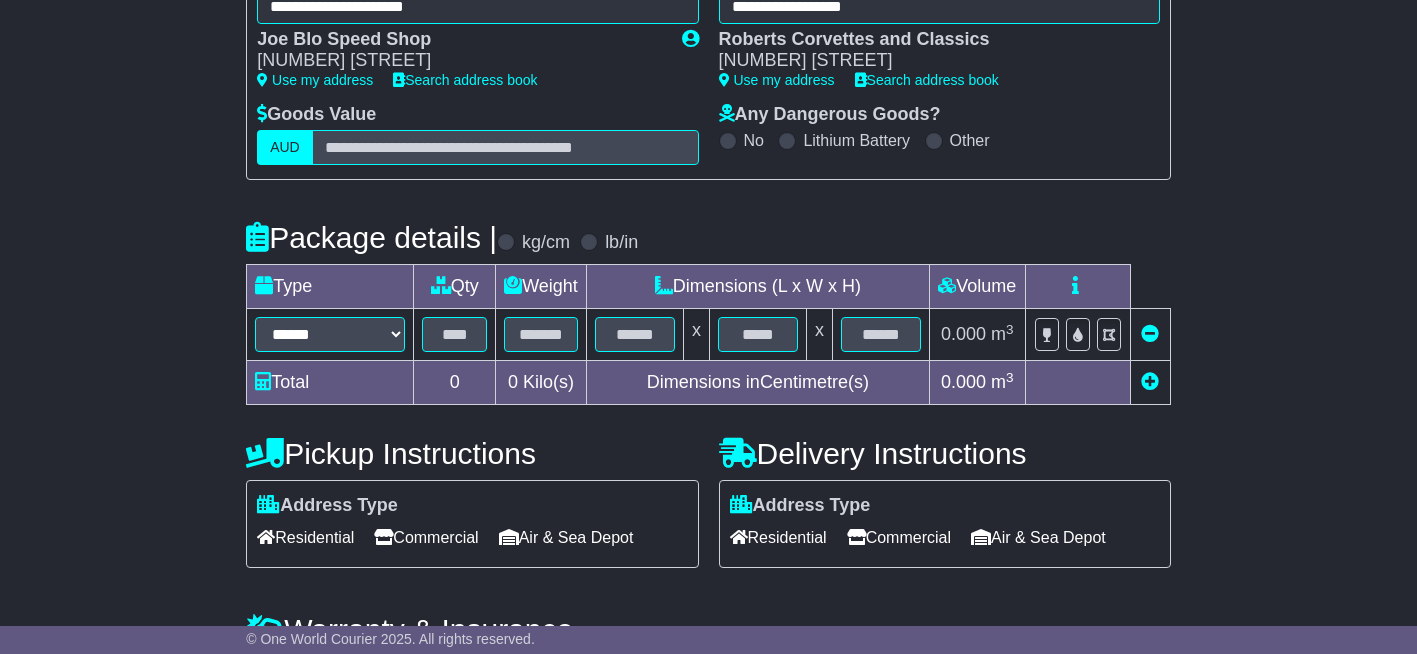 scroll, scrollTop: 400, scrollLeft: 0, axis: vertical 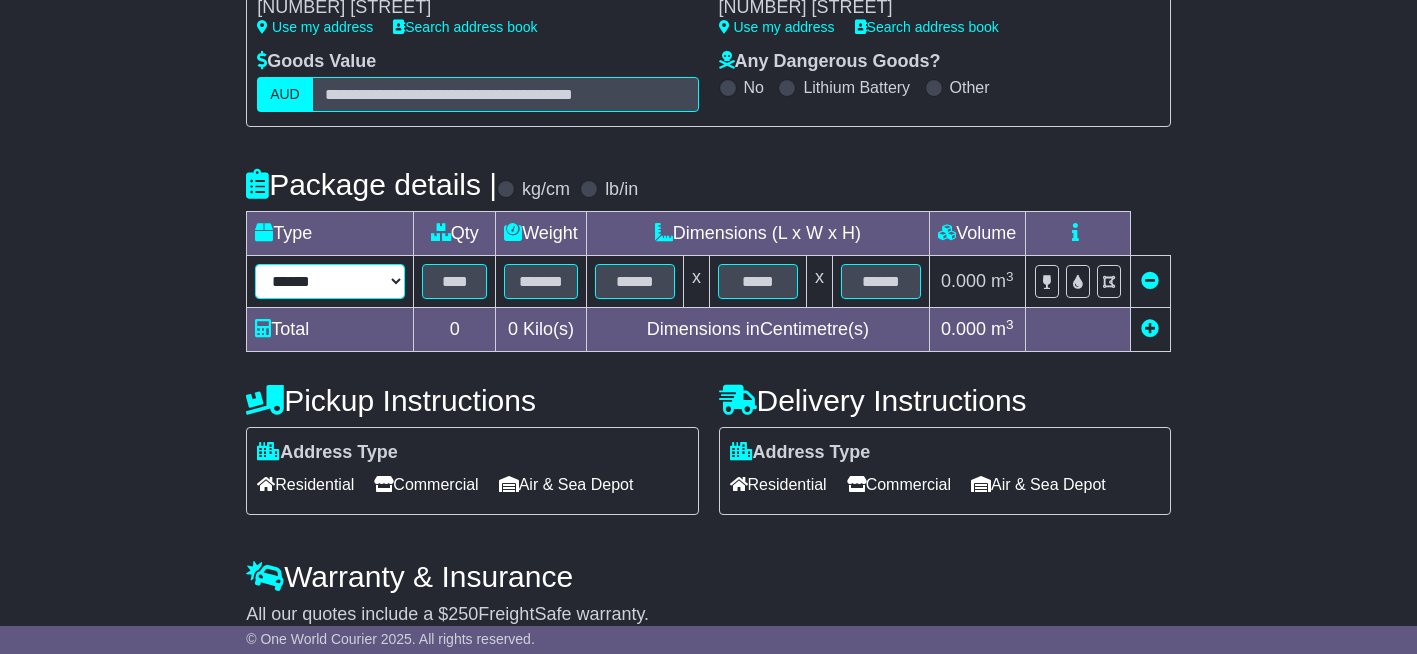 click on "****** ****** *** ******** ***** **** **** ****** *** *******" at bounding box center (330, 281) 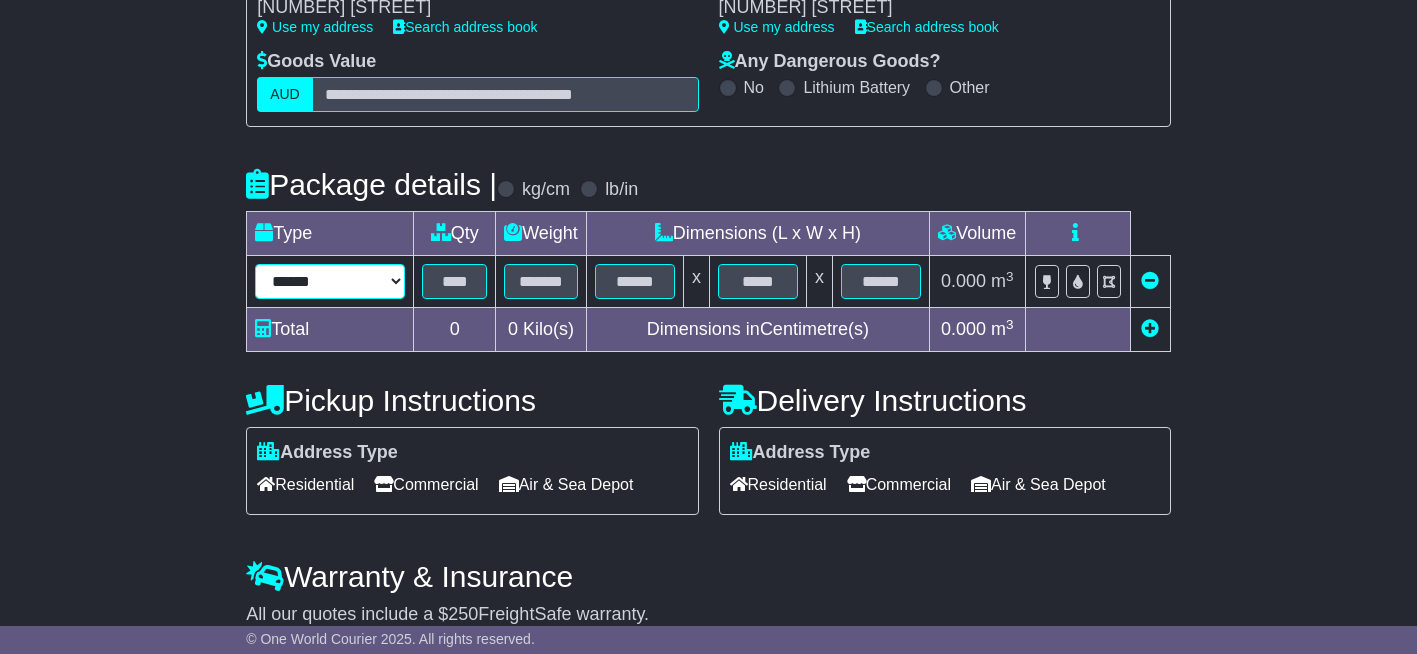select on "****" 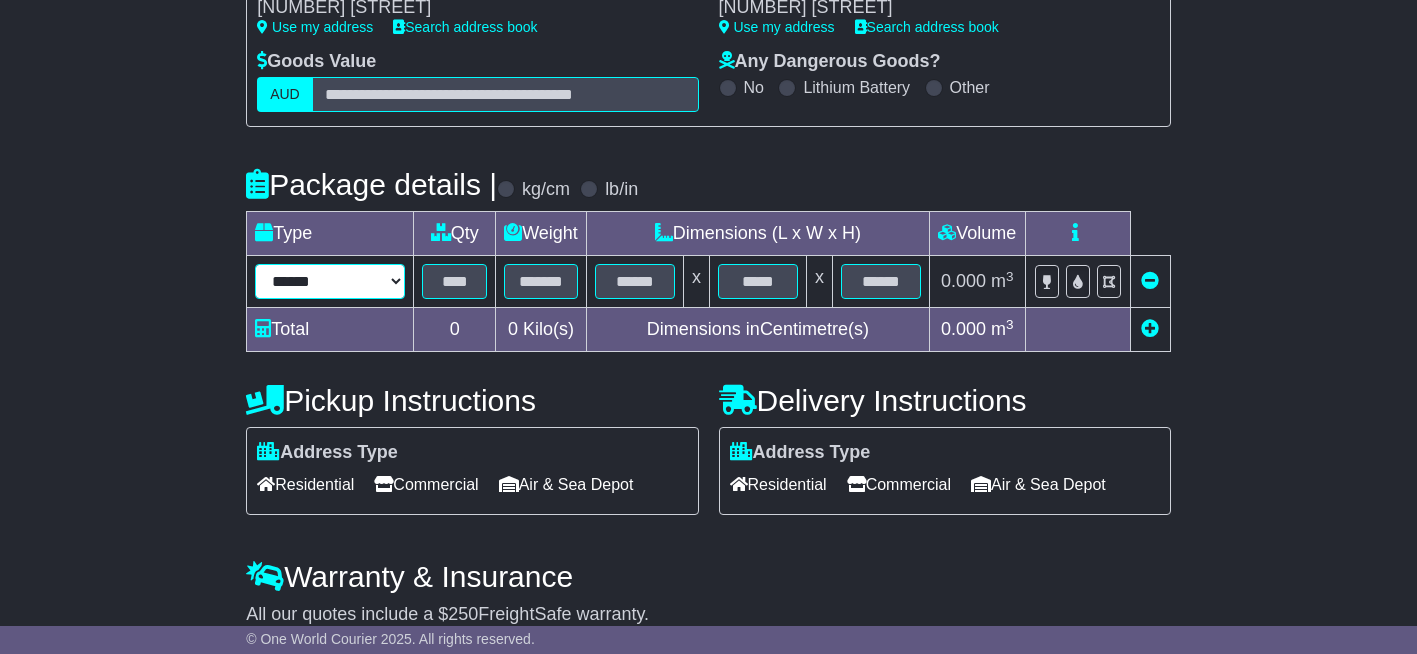 click on "****** ****** *** ******** ***** **** **** ****** *** *******" at bounding box center [330, 281] 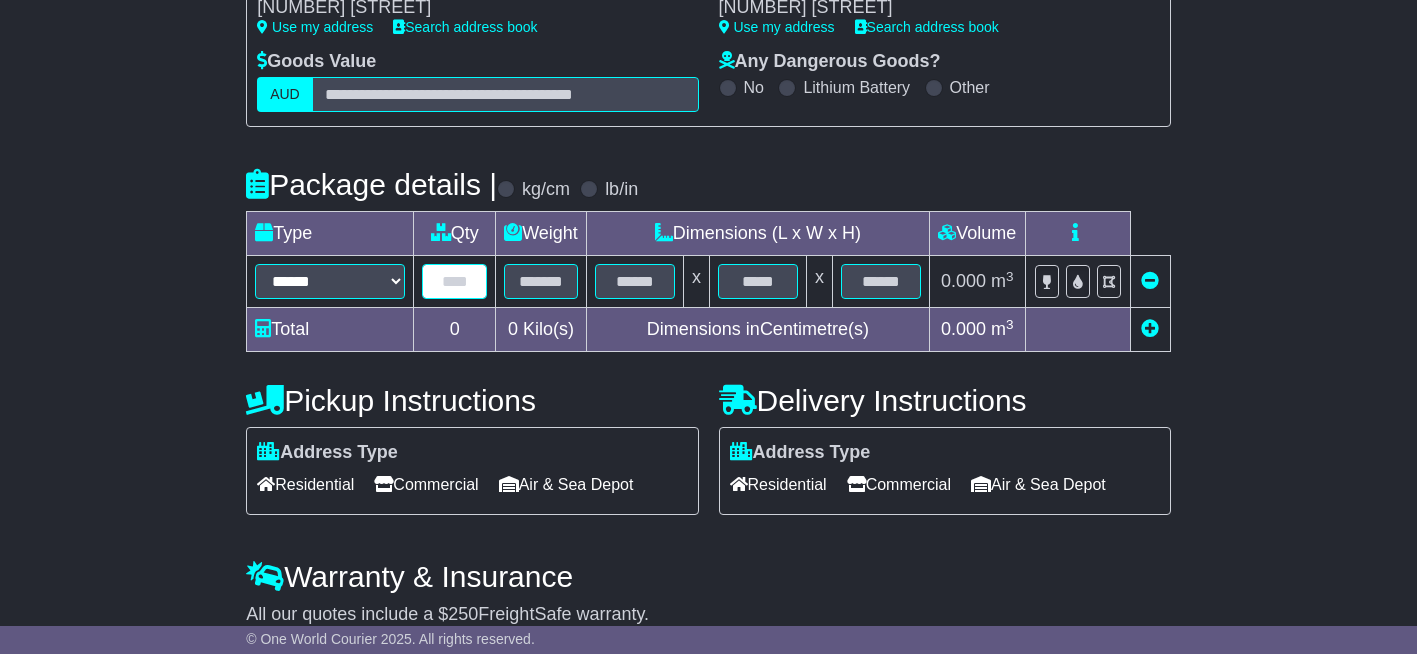 click at bounding box center [454, 281] 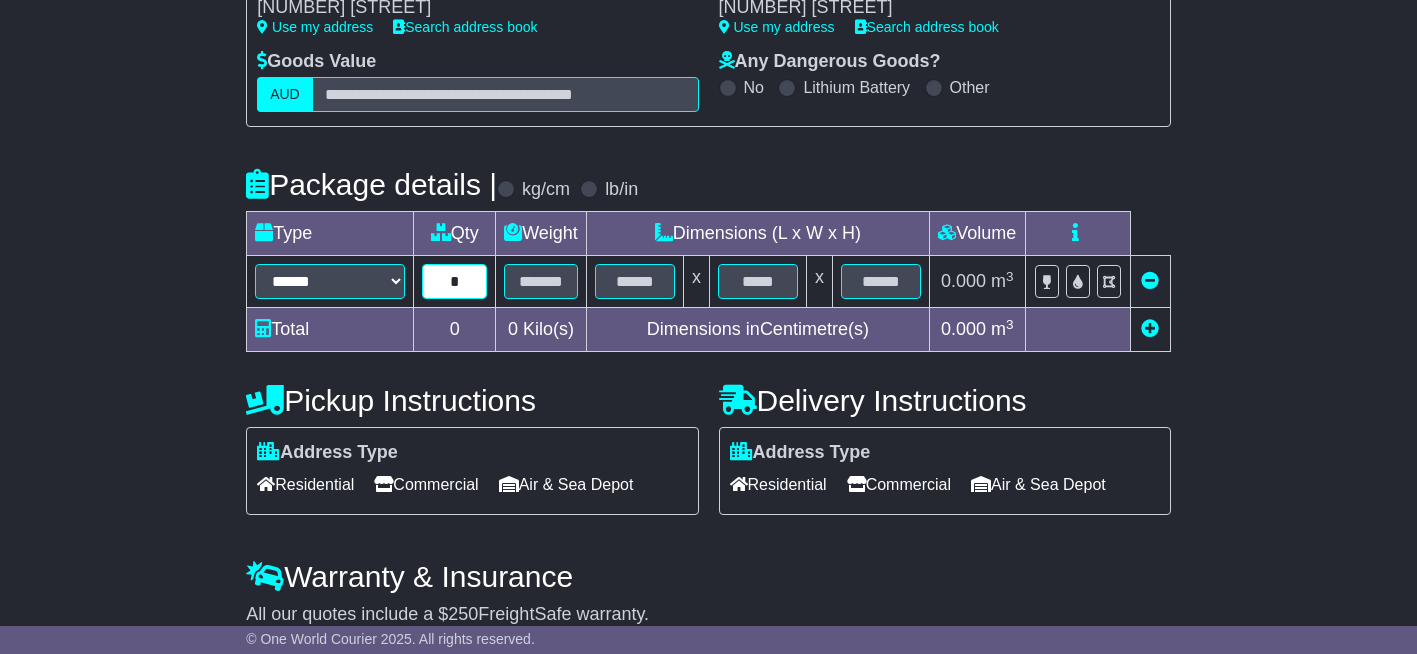 type on "*" 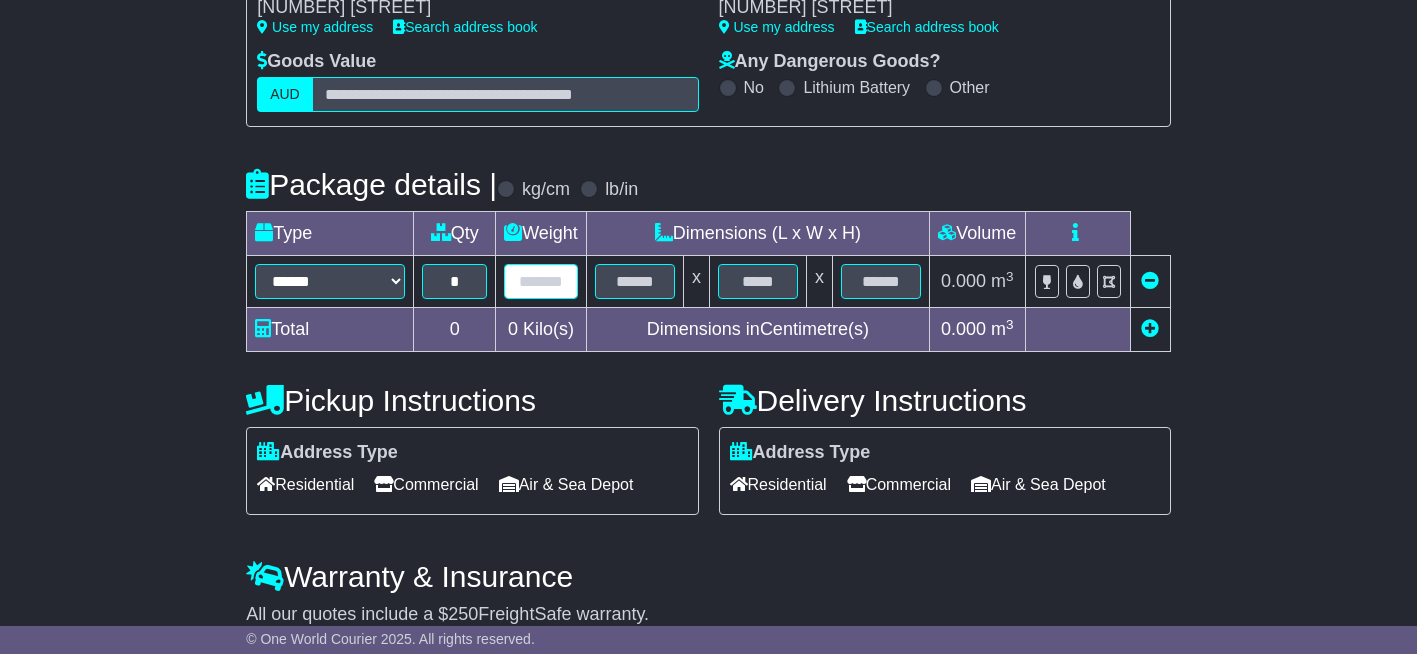 click at bounding box center (541, 281) 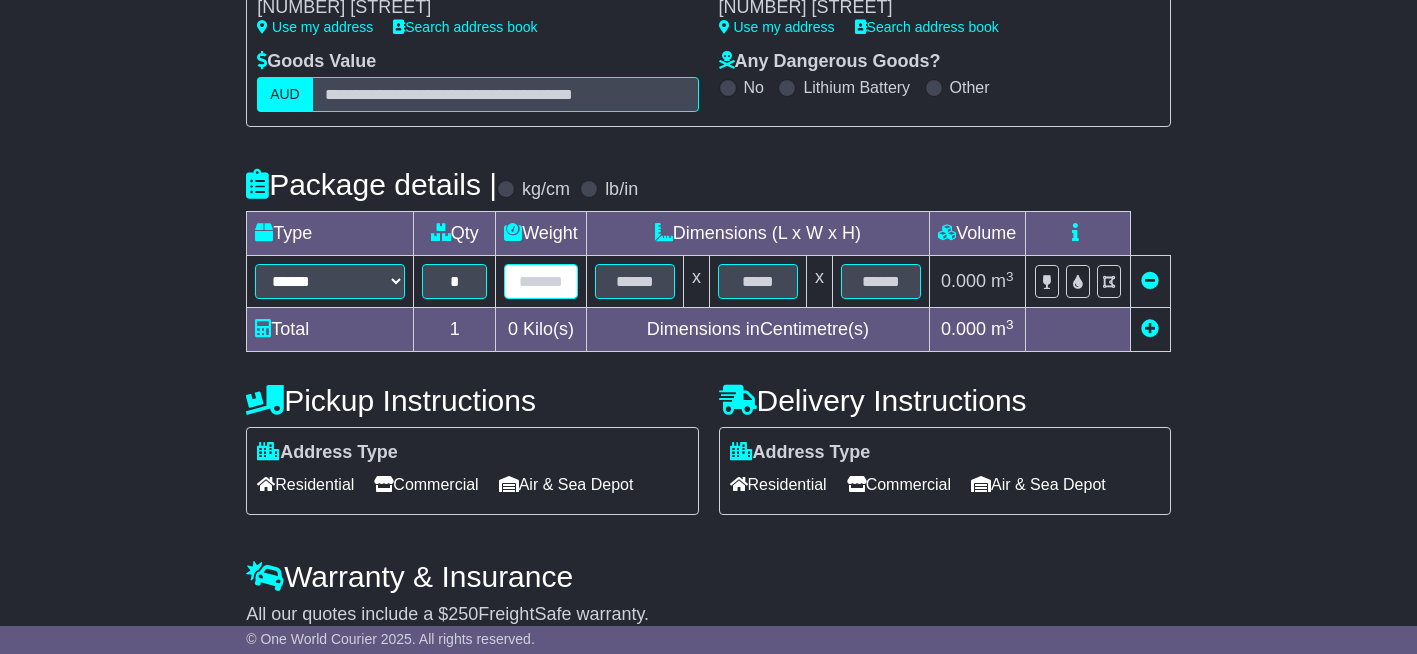 type on "*" 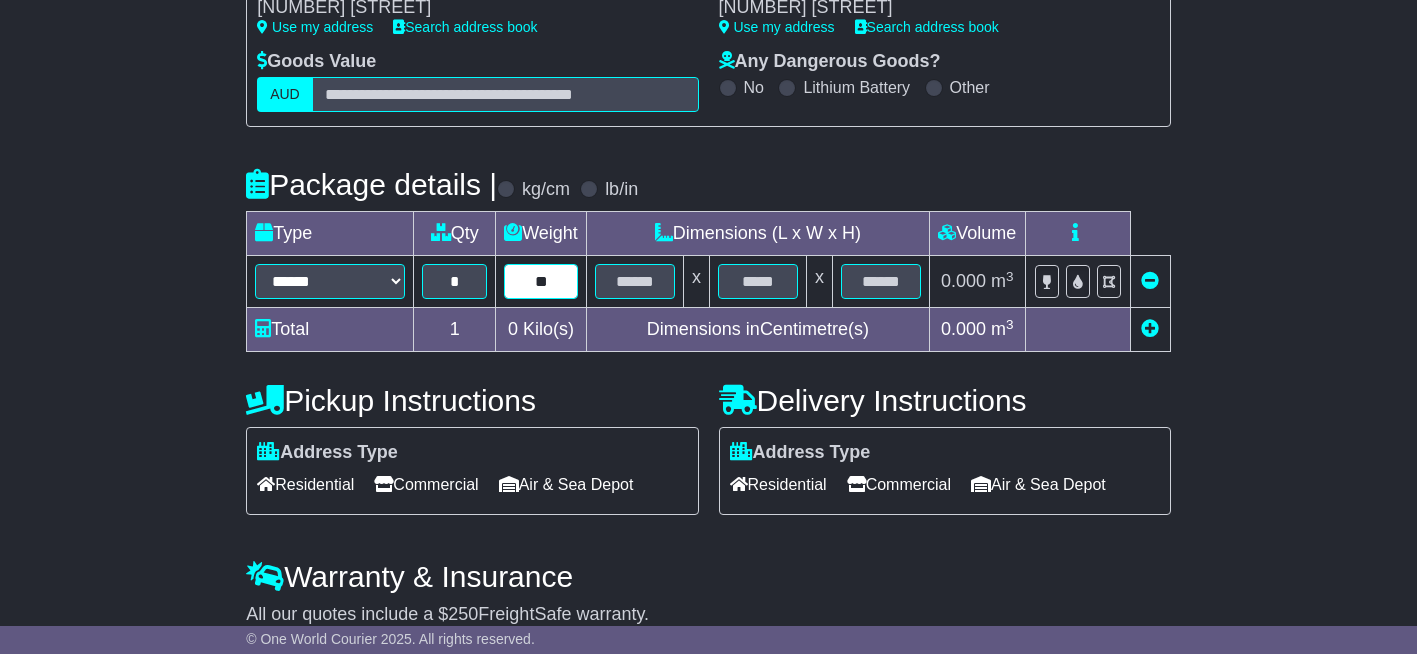 type on "**" 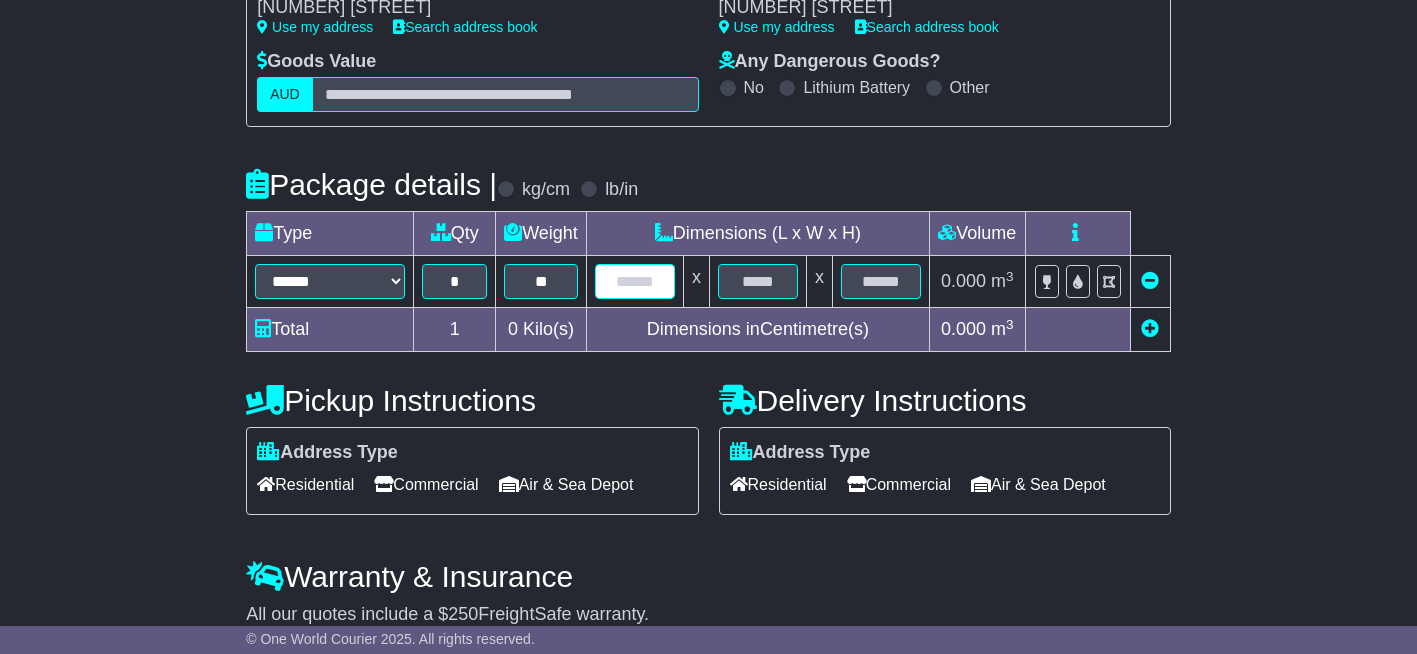 click at bounding box center [635, 281] 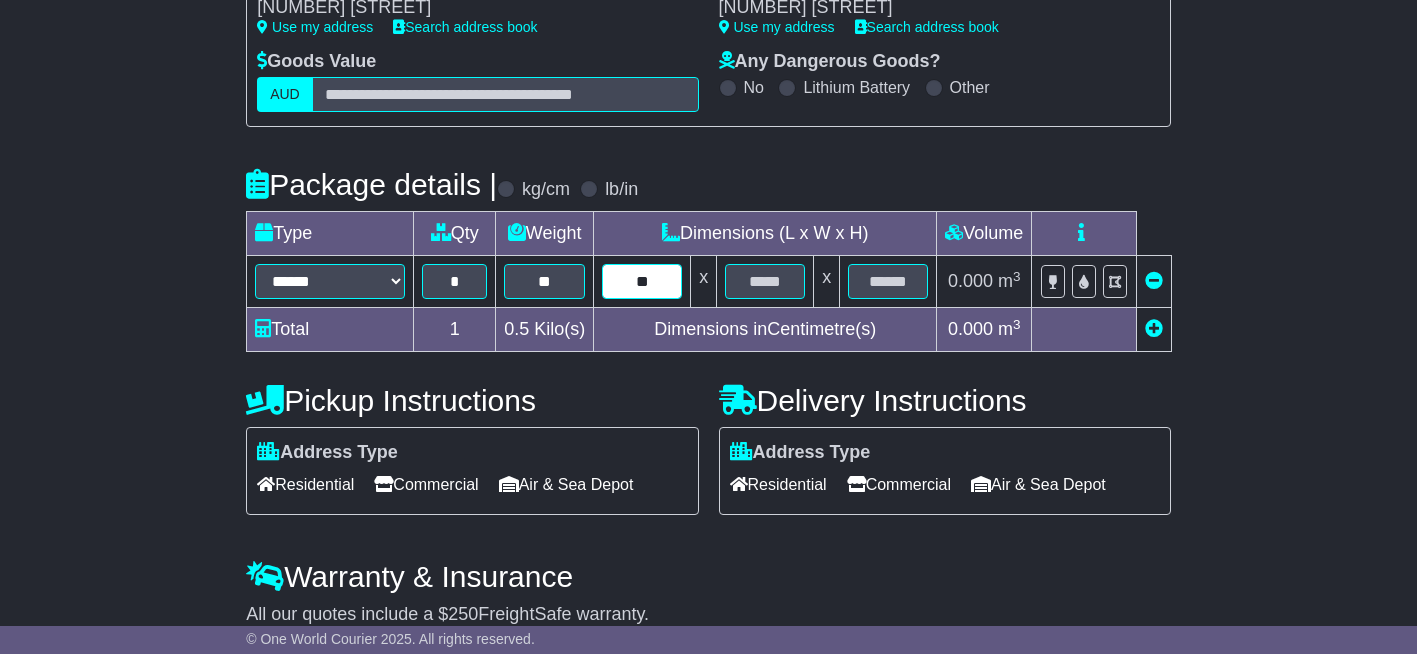 type on "**" 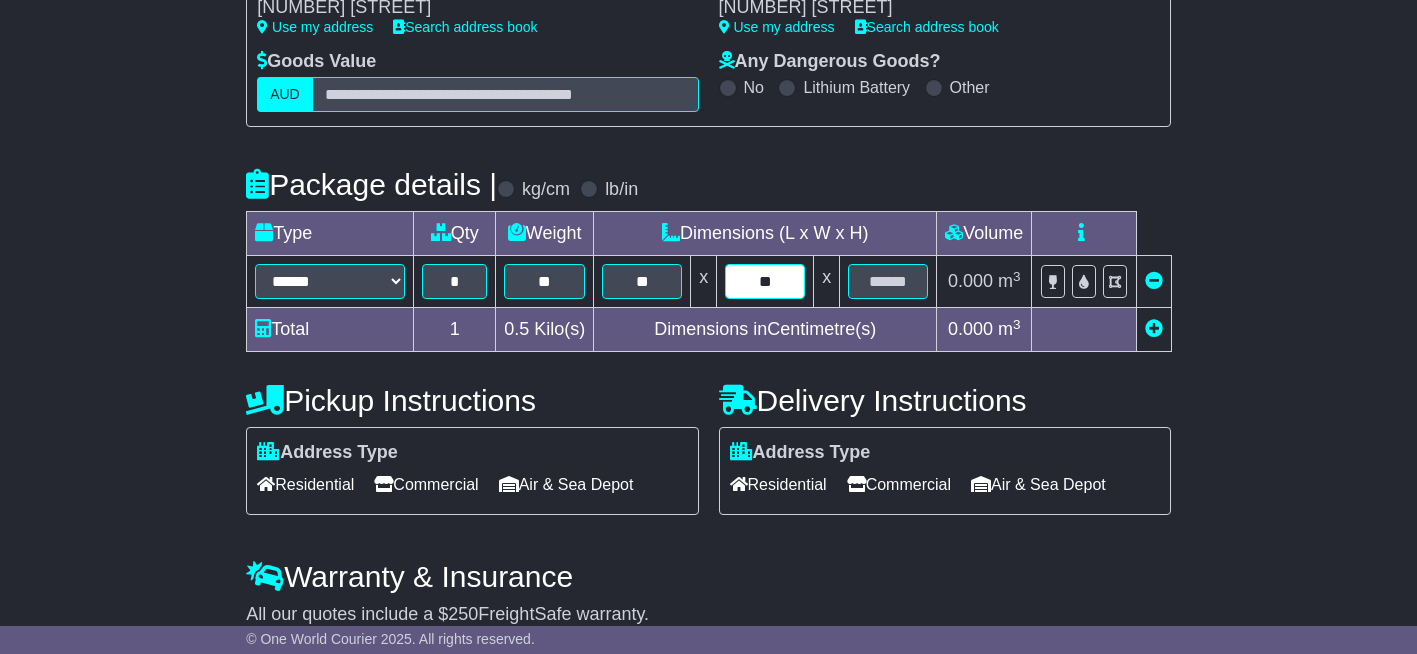 type on "**" 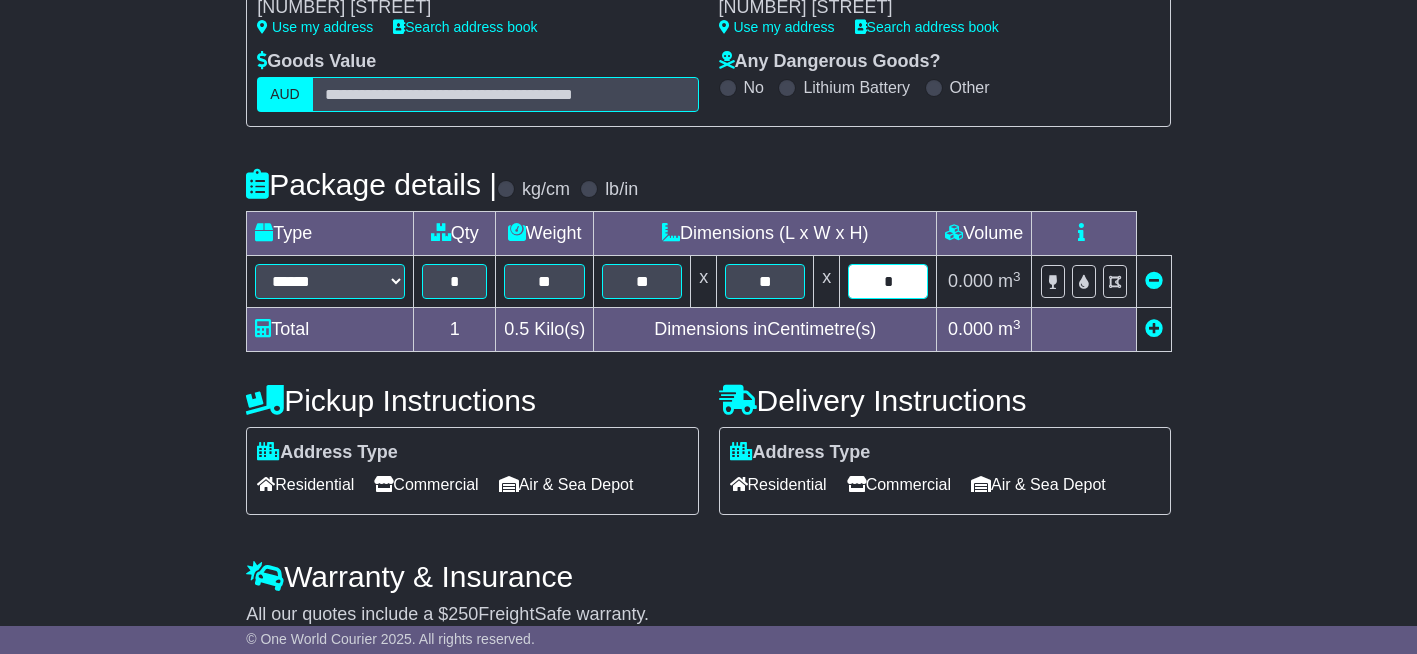 type on "*" 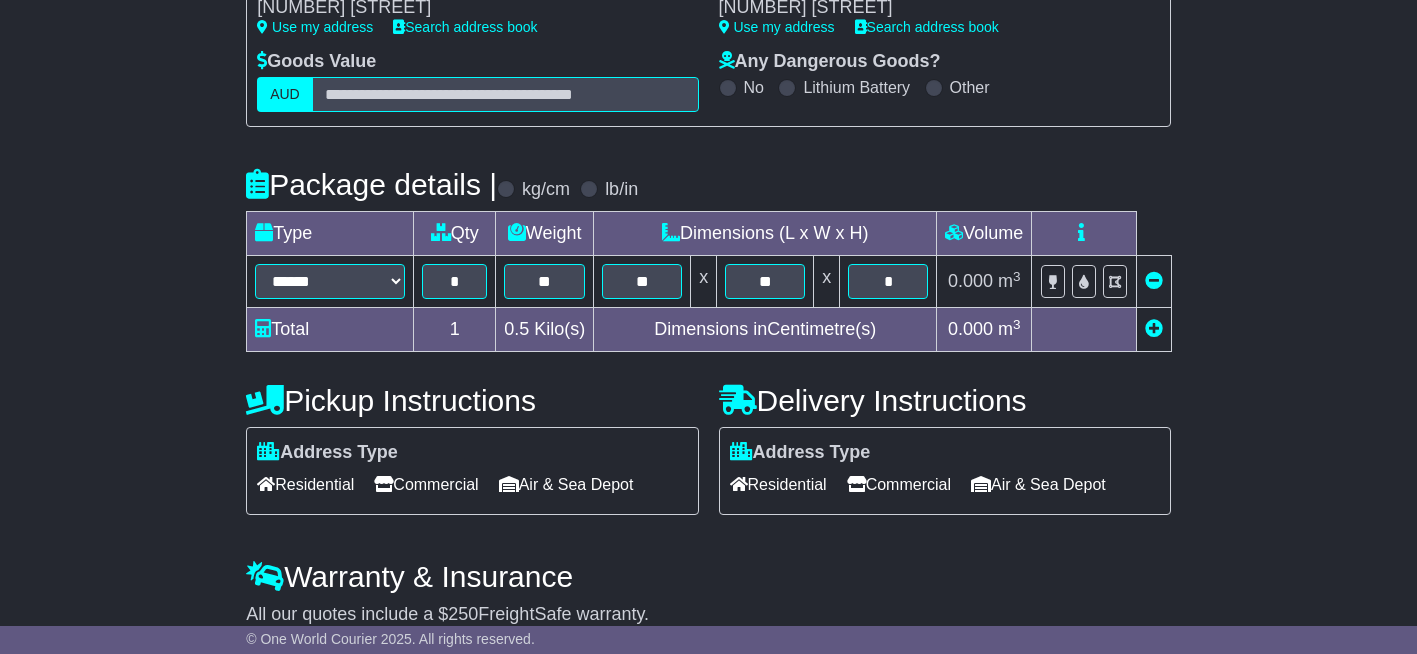 click at bounding box center (1154, 234) 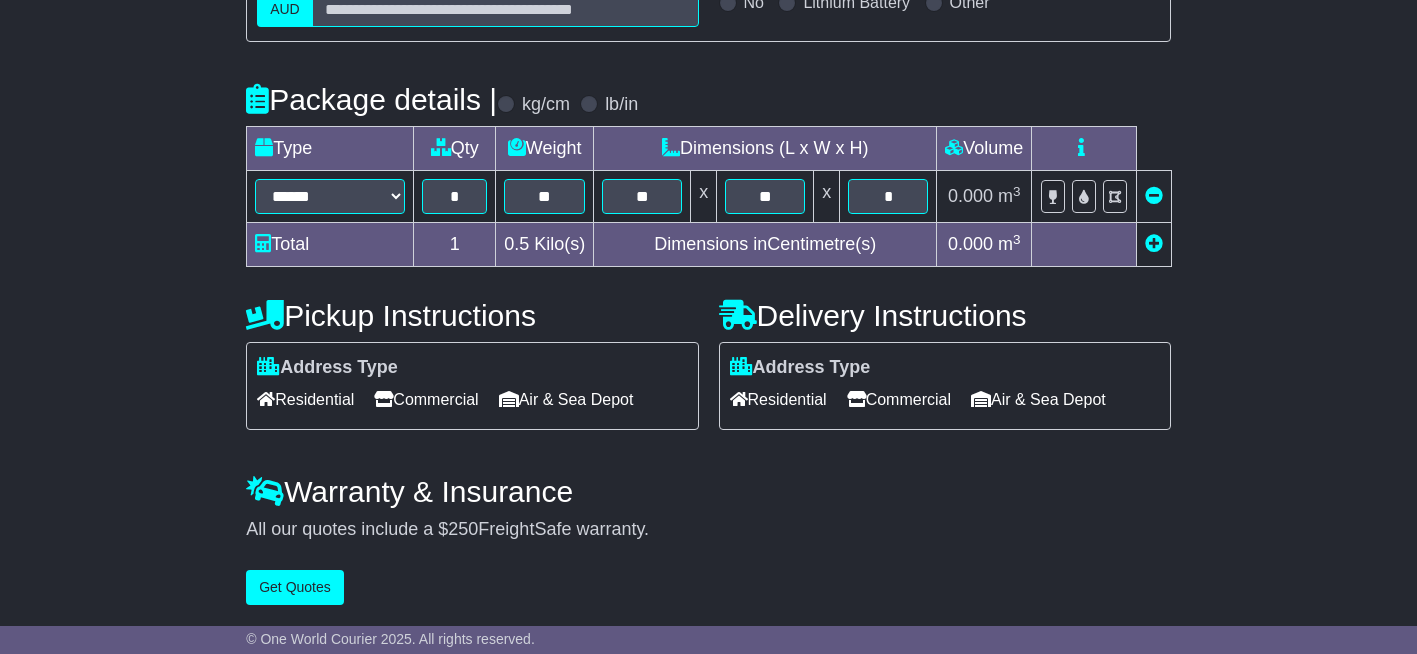 scroll, scrollTop: 488, scrollLeft: 0, axis: vertical 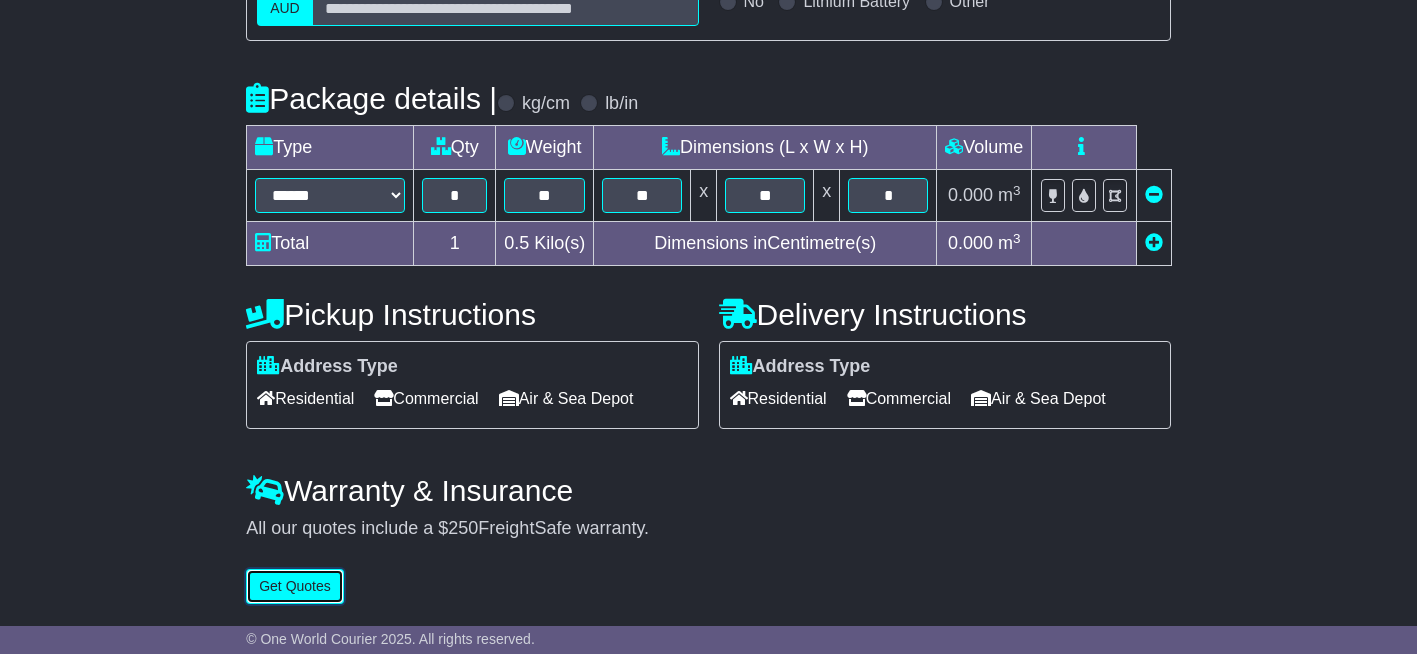 click on "Get Quotes" at bounding box center [295, 586] 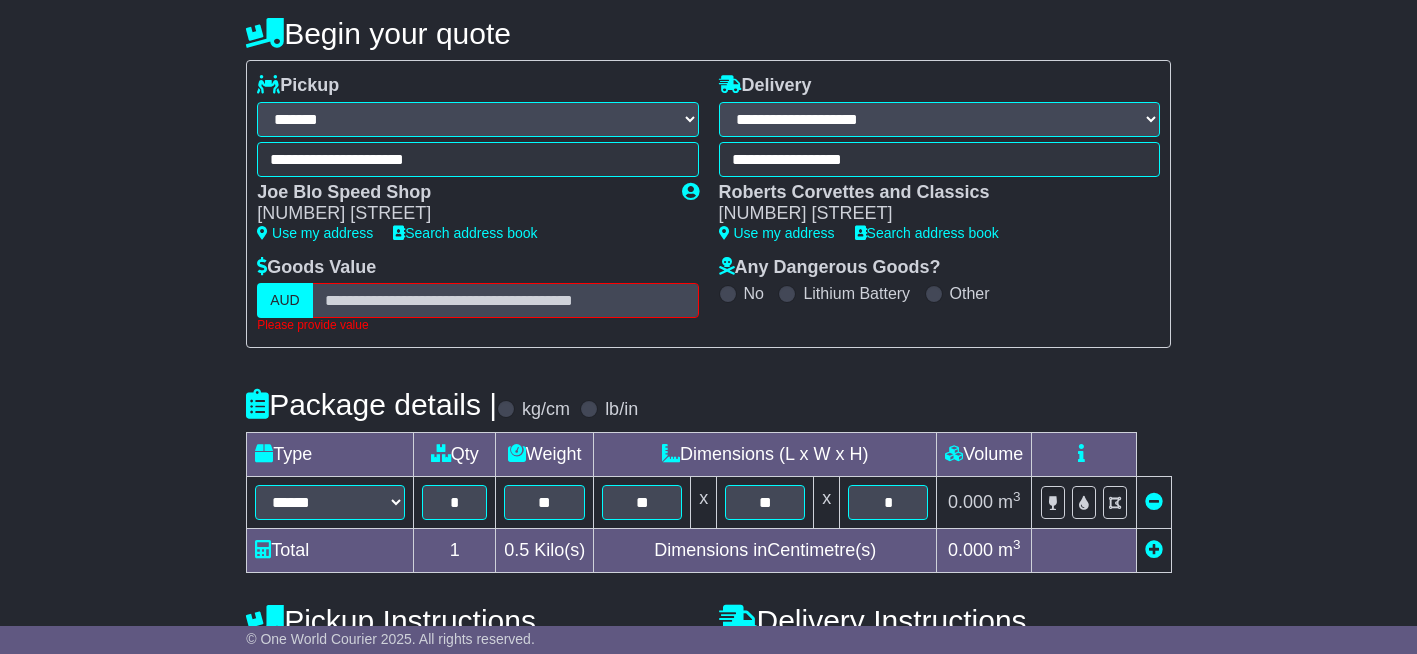 scroll, scrollTop: 188, scrollLeft: 0, axis: vertical 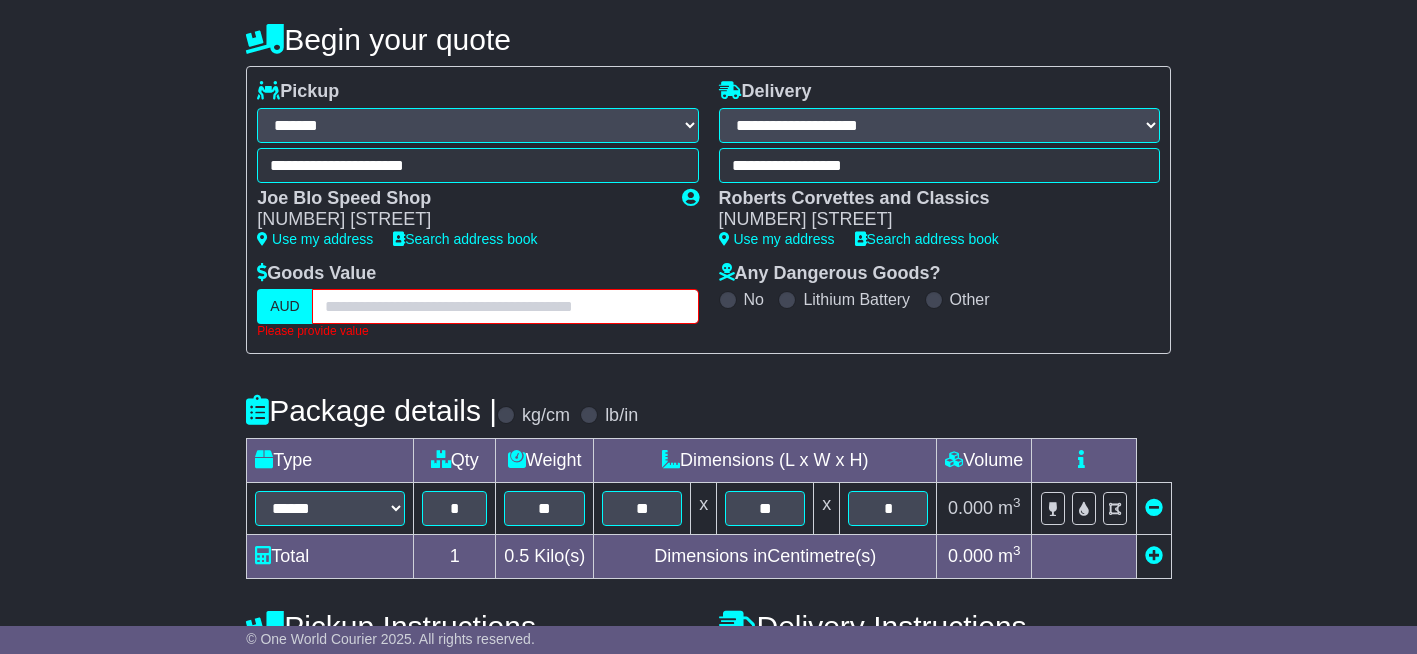 click at bounding box center [505, 306] 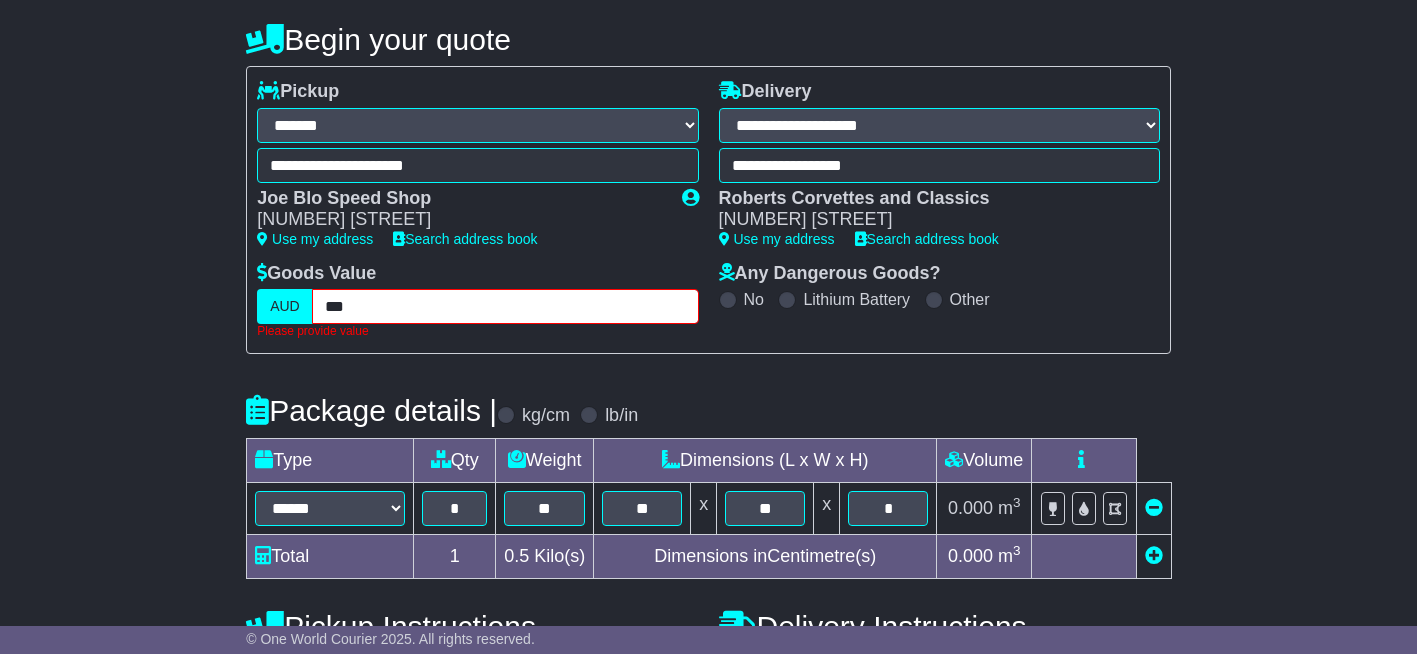 type on "***" 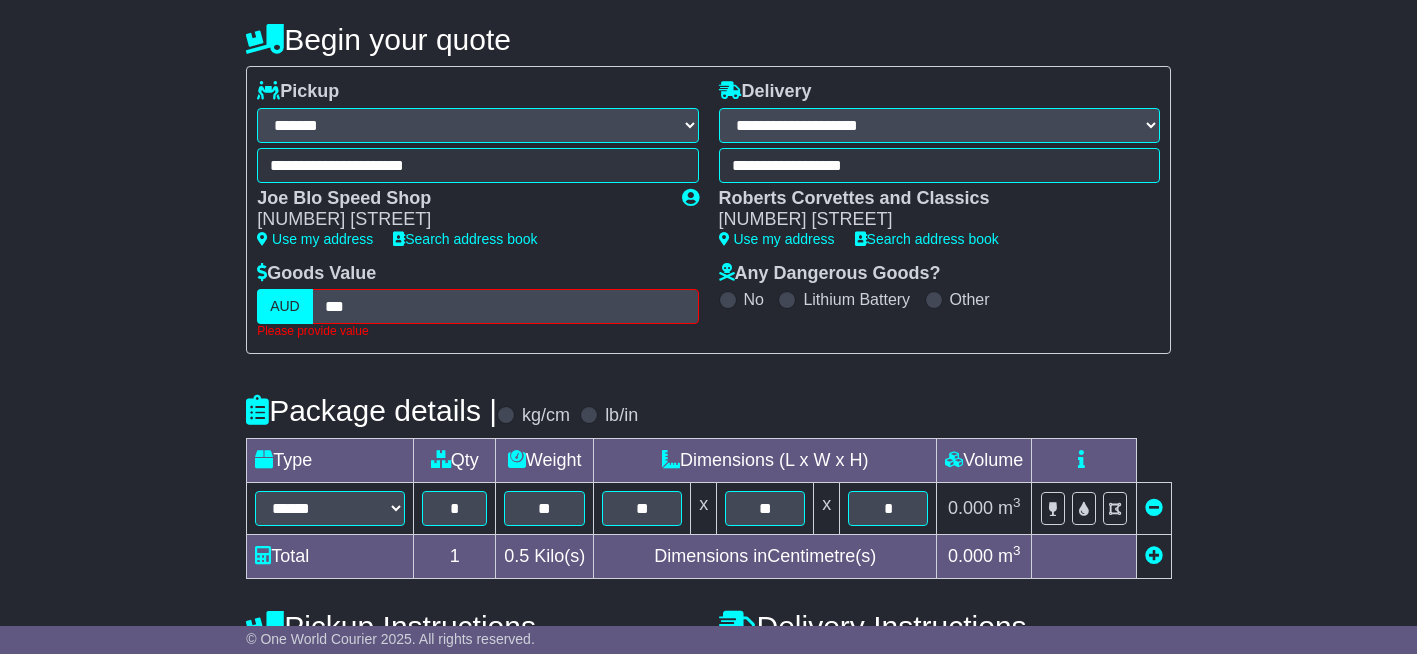 click on "**********" at bounding box center [708, 465] 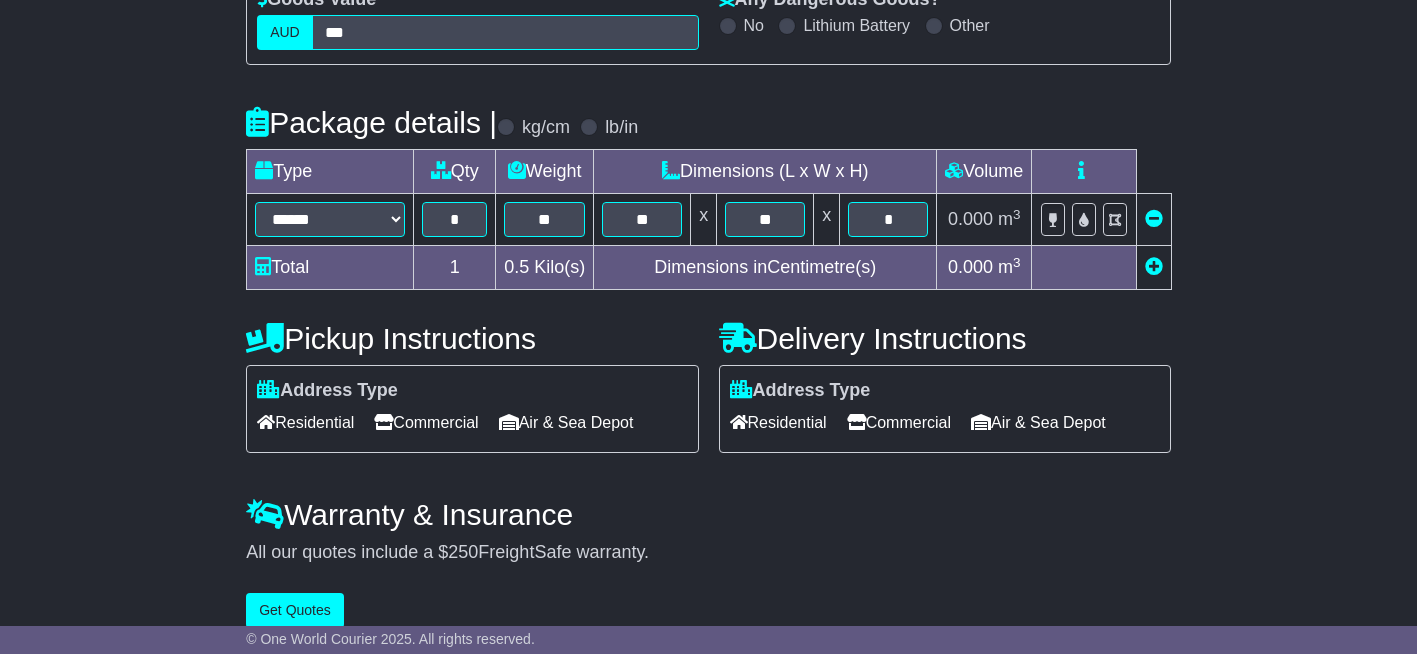 scroll, scrollTop: 488, scrollLeft: 0, axis: vertical 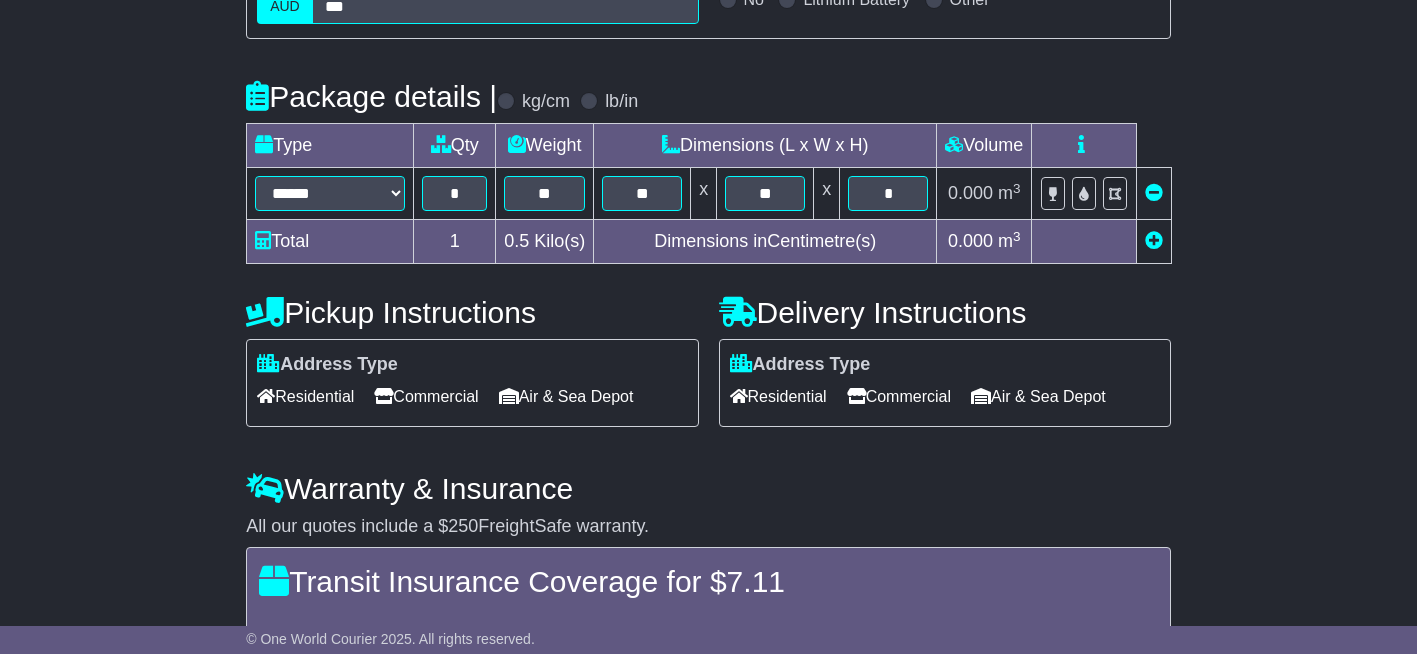 click on "Transit Insurance Coverage for $ 7.11" at bounding box center (708, 581) 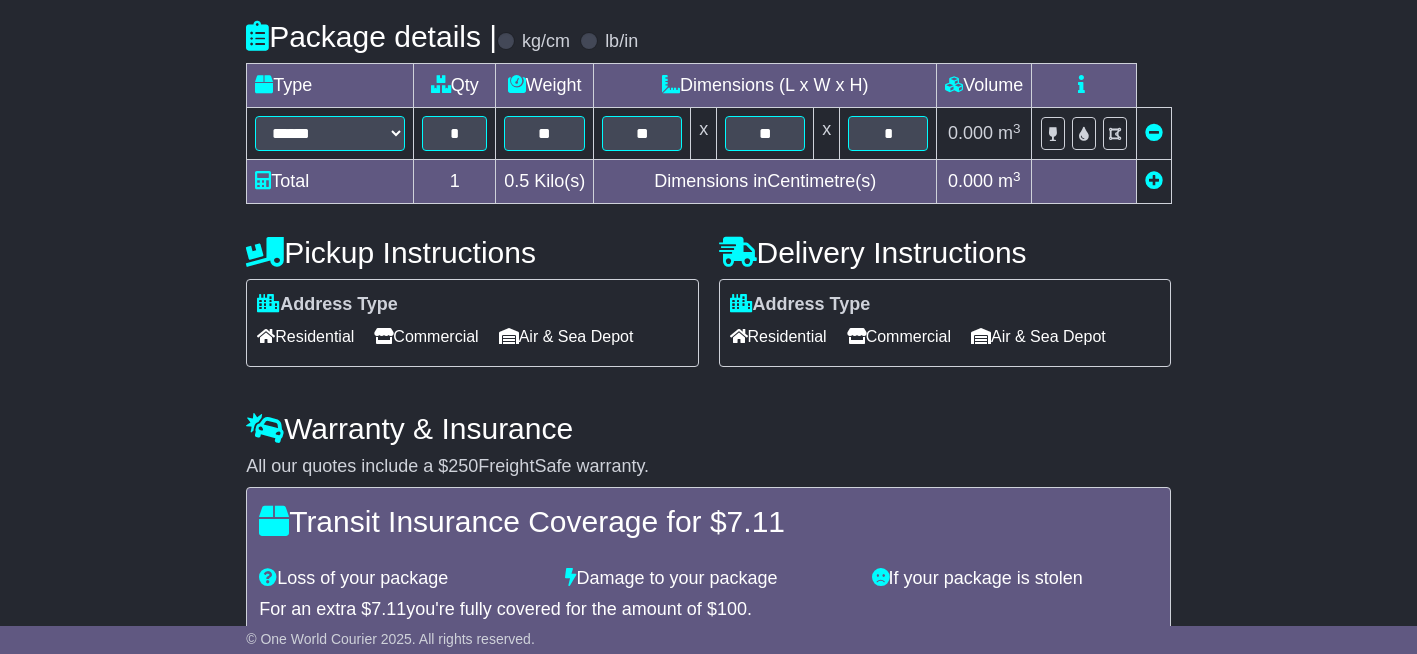 scroll, scrollTop: 707, scrollLeft: 0, axis: vertical 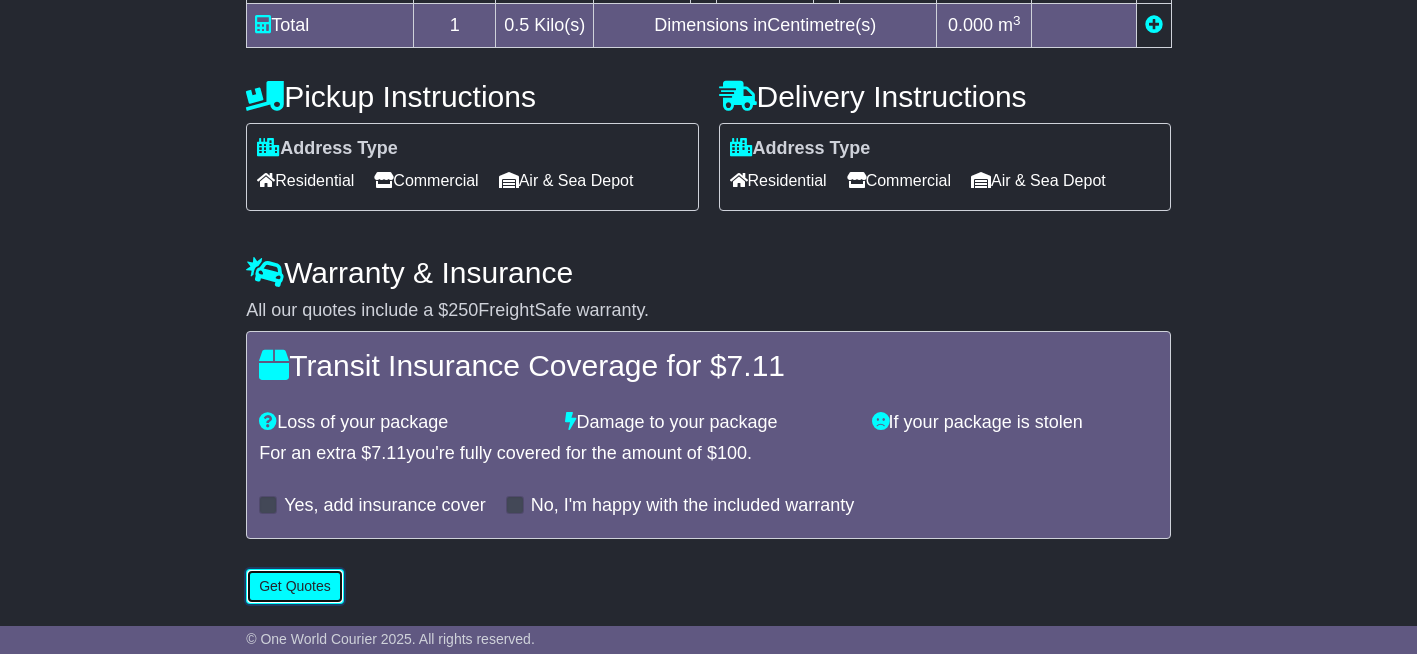click on "Get Quotes" at bounding box center [295, 586] 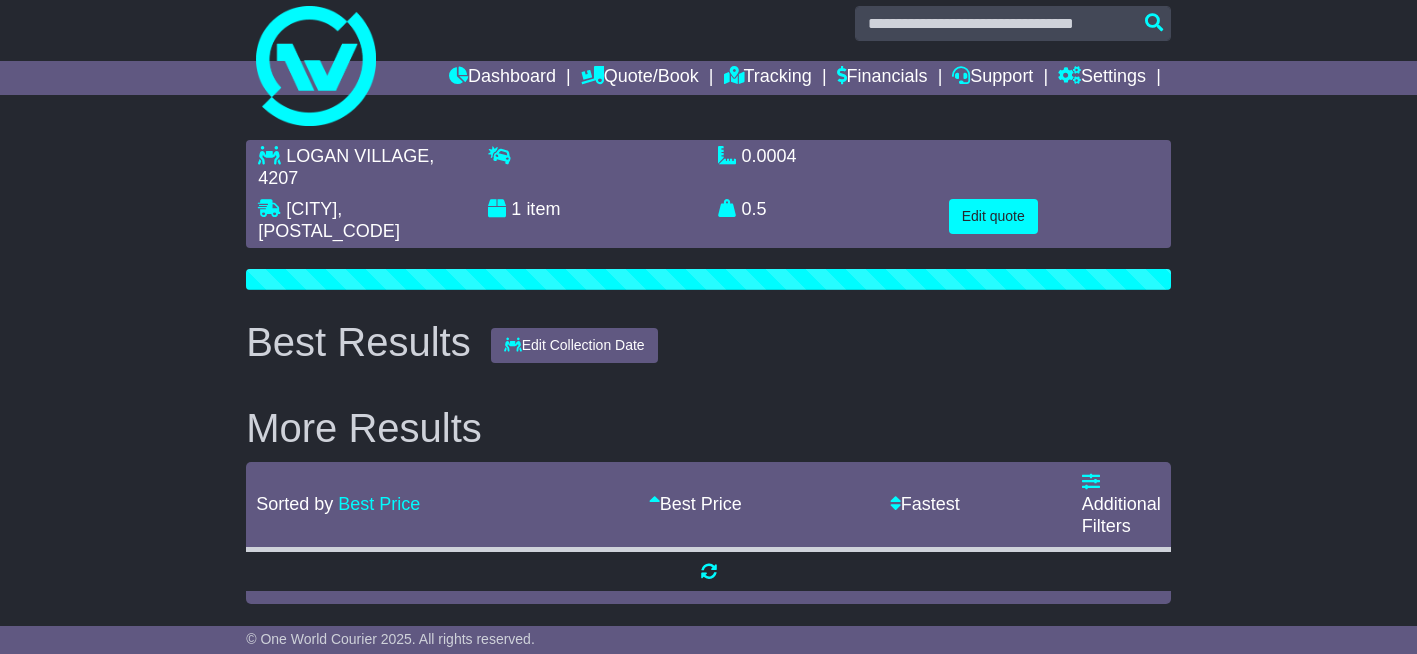scroll, scrollTop: 0, scrollLeft: 0, axis: both 